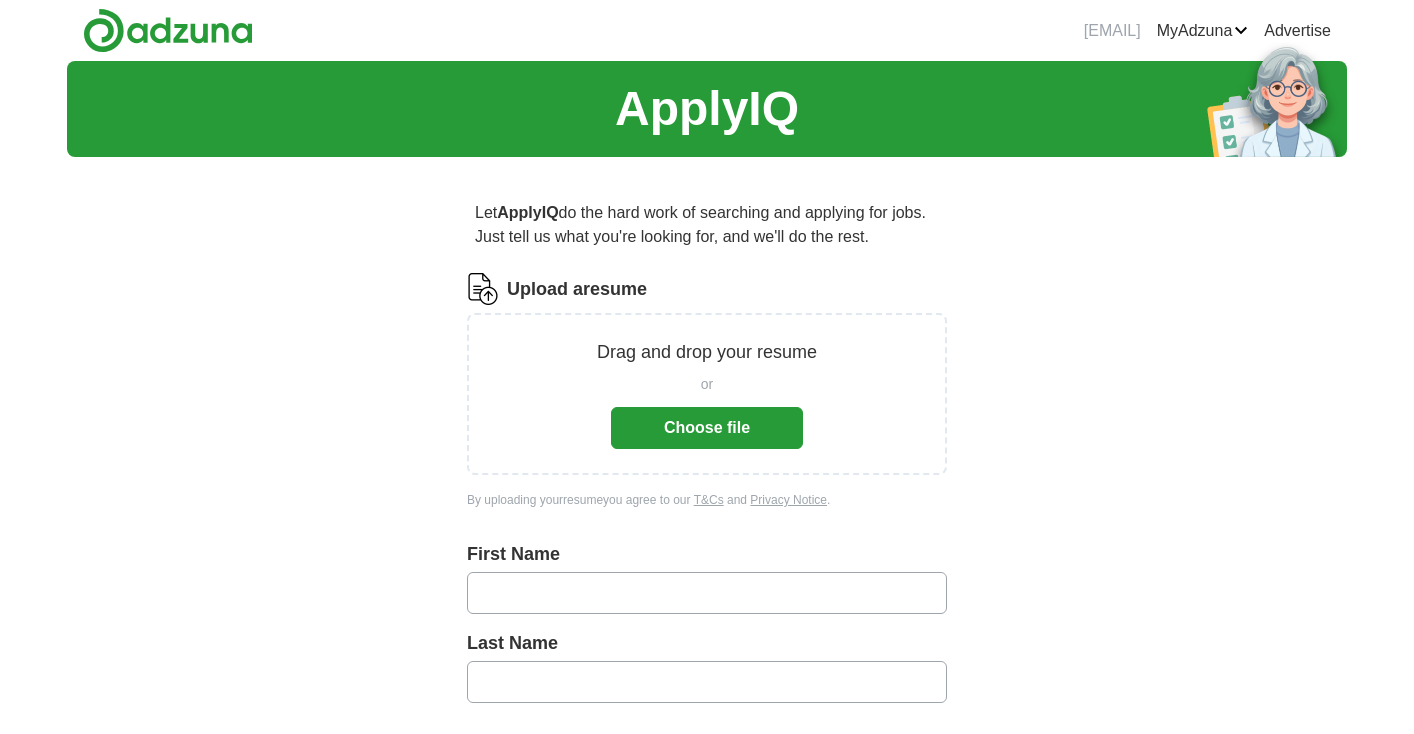 scroll, scrollTop: 0, scrollLeft: 0, axis: both 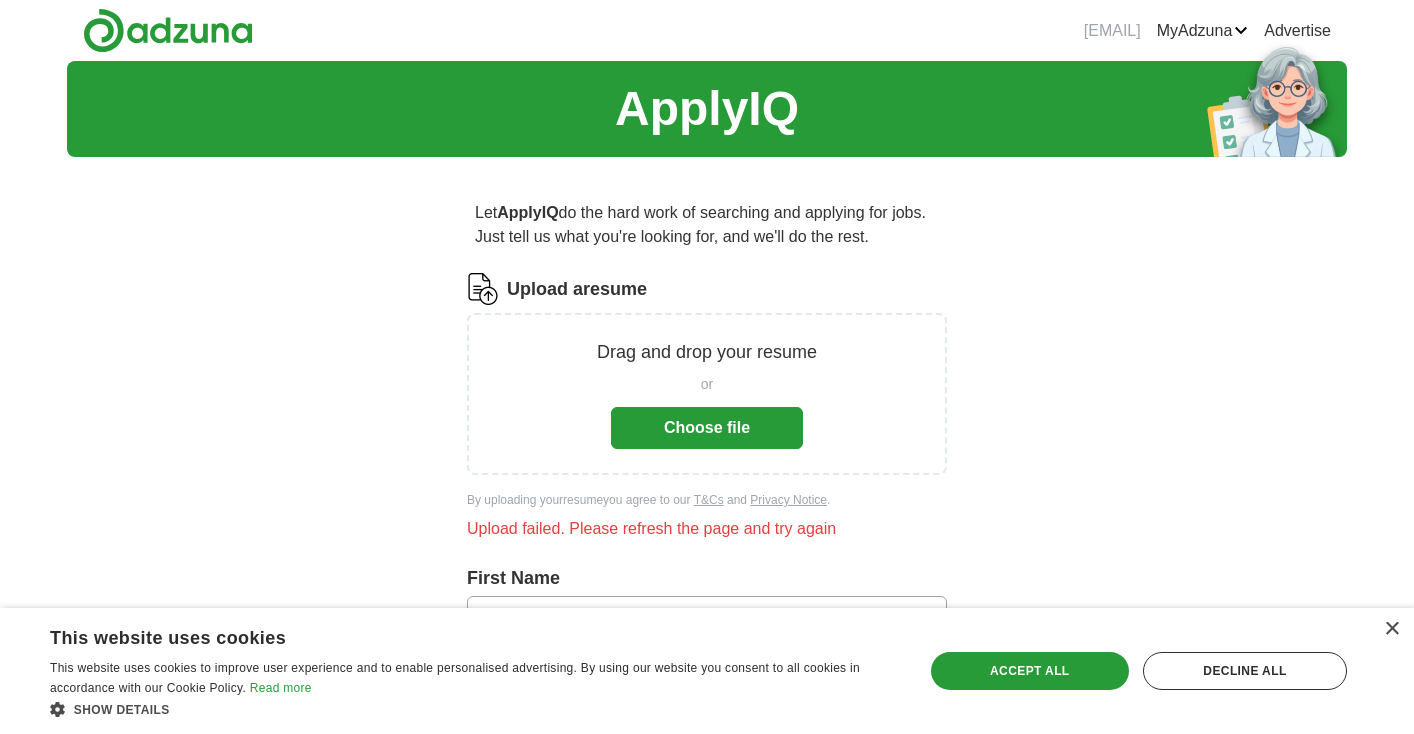 click on "Choose file" at bounding box center [707, 428] 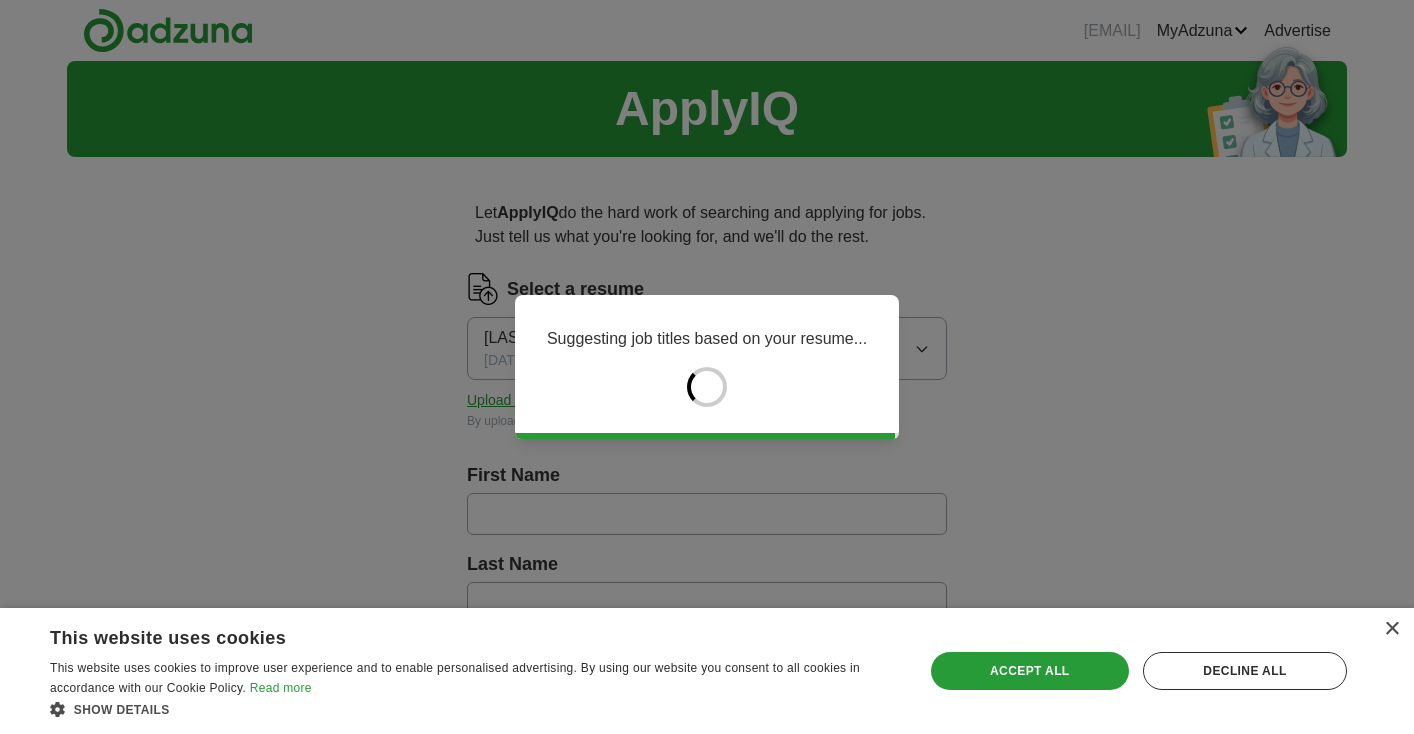type on "******" 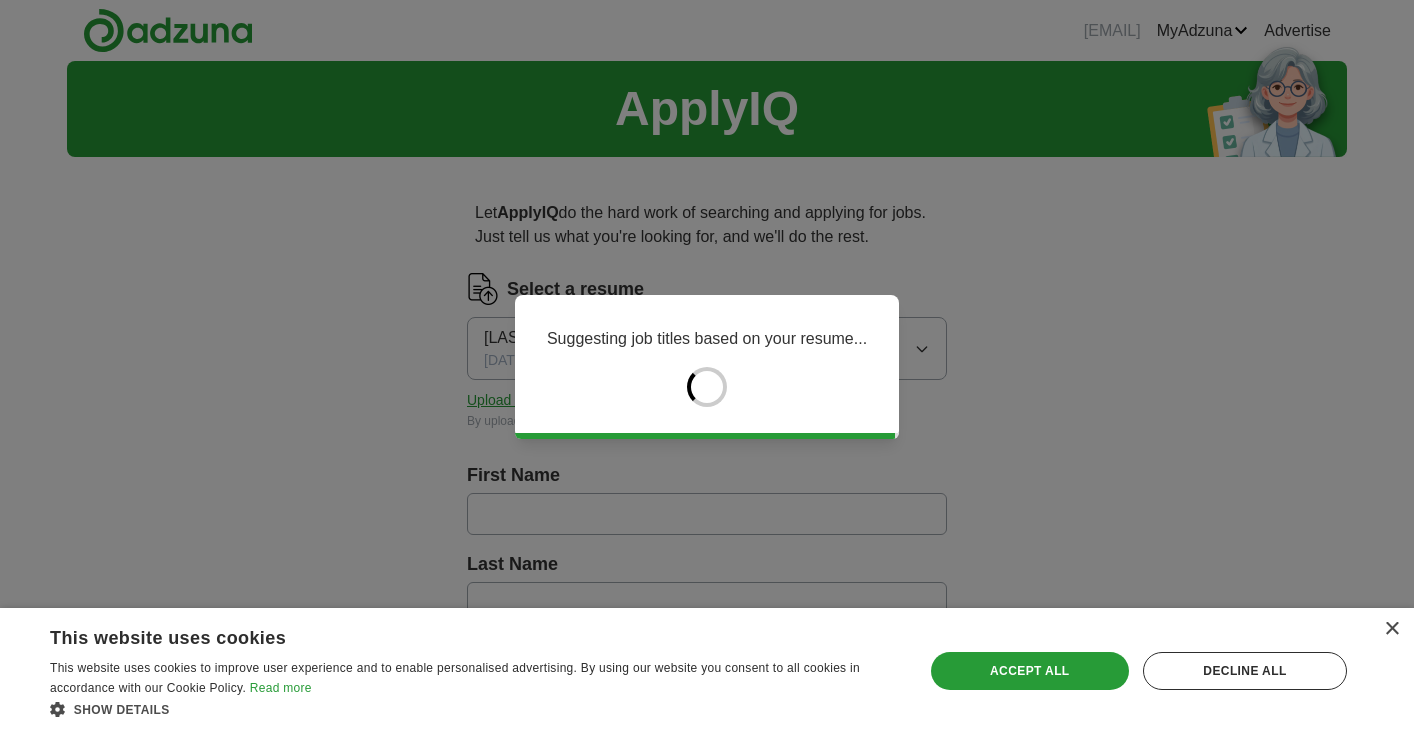 type on "****" 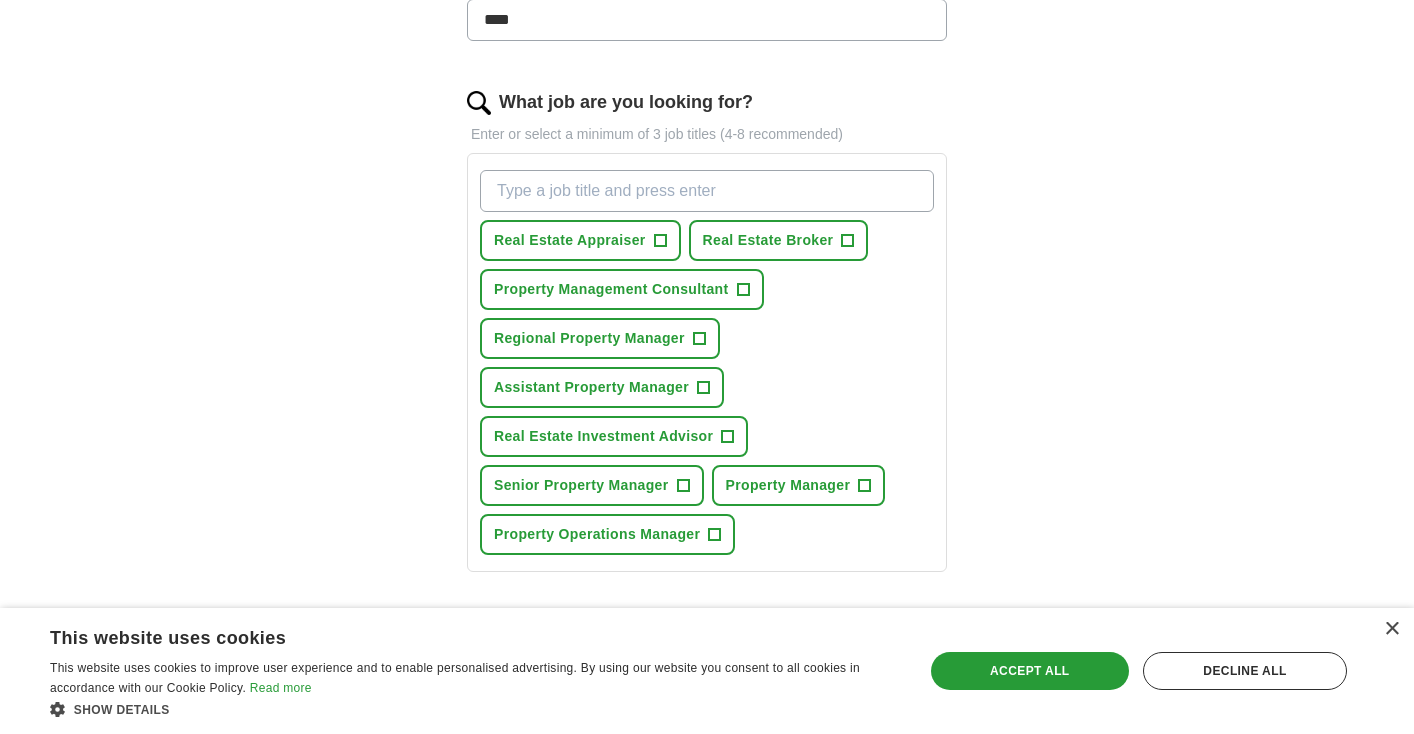 scroll, scrollTop: 595, scrollLeft: 0, axis: vertical 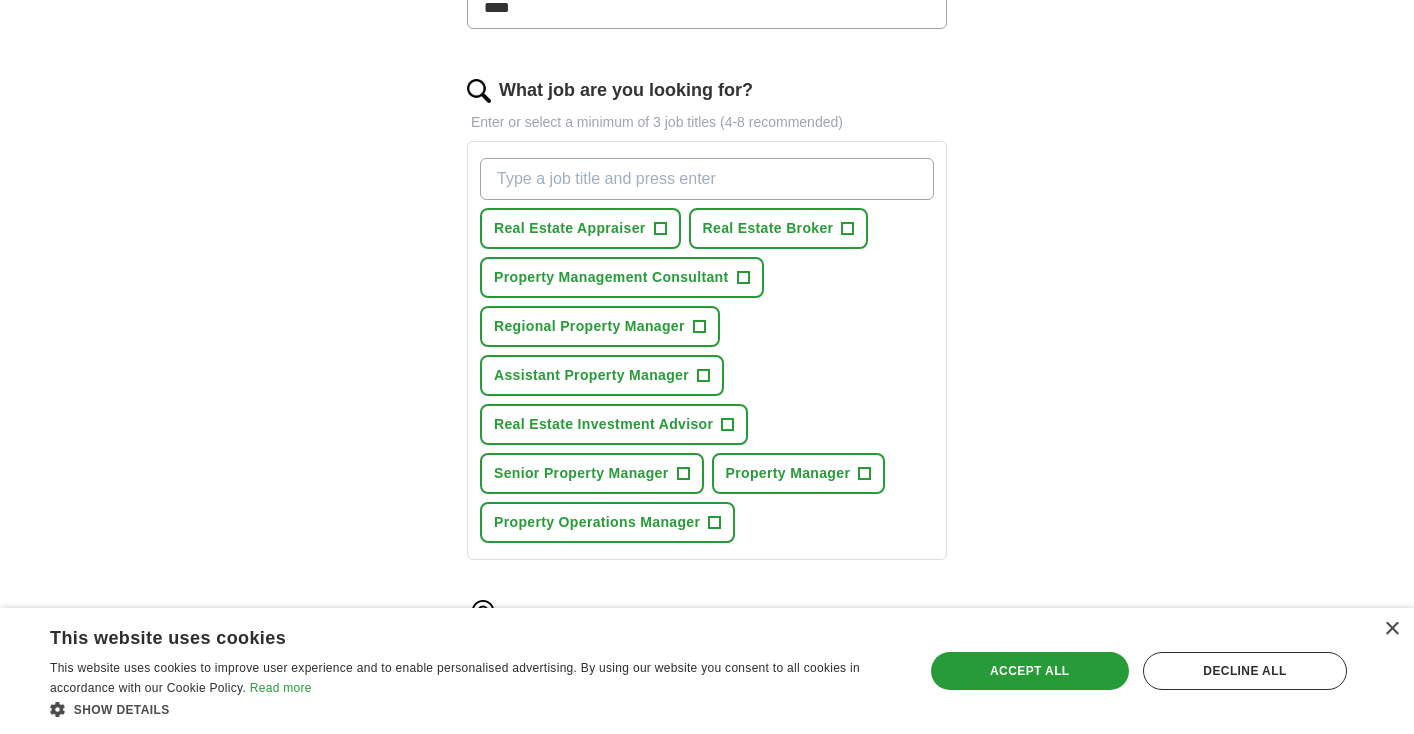 click on "+" at bounding box center [699, 327] 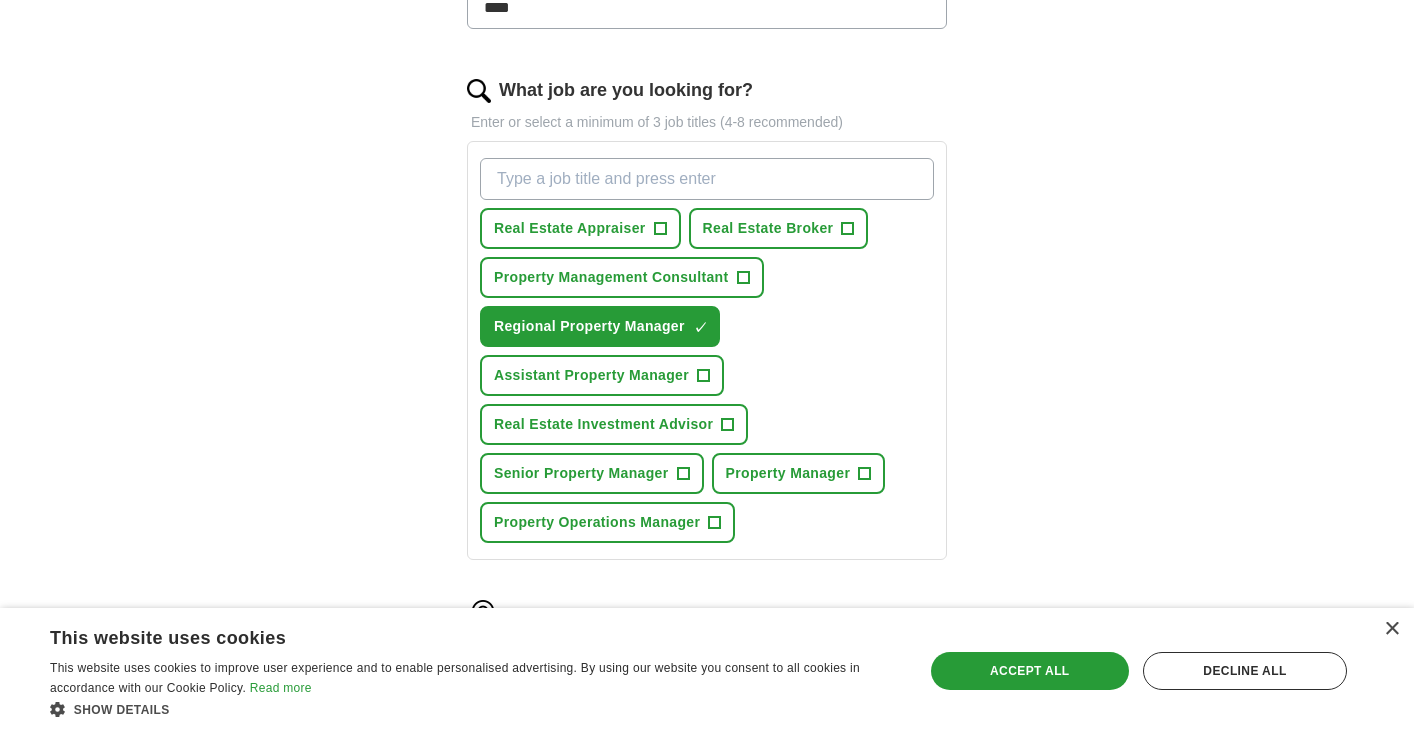 click on "+" at bounding box center (683, 474) 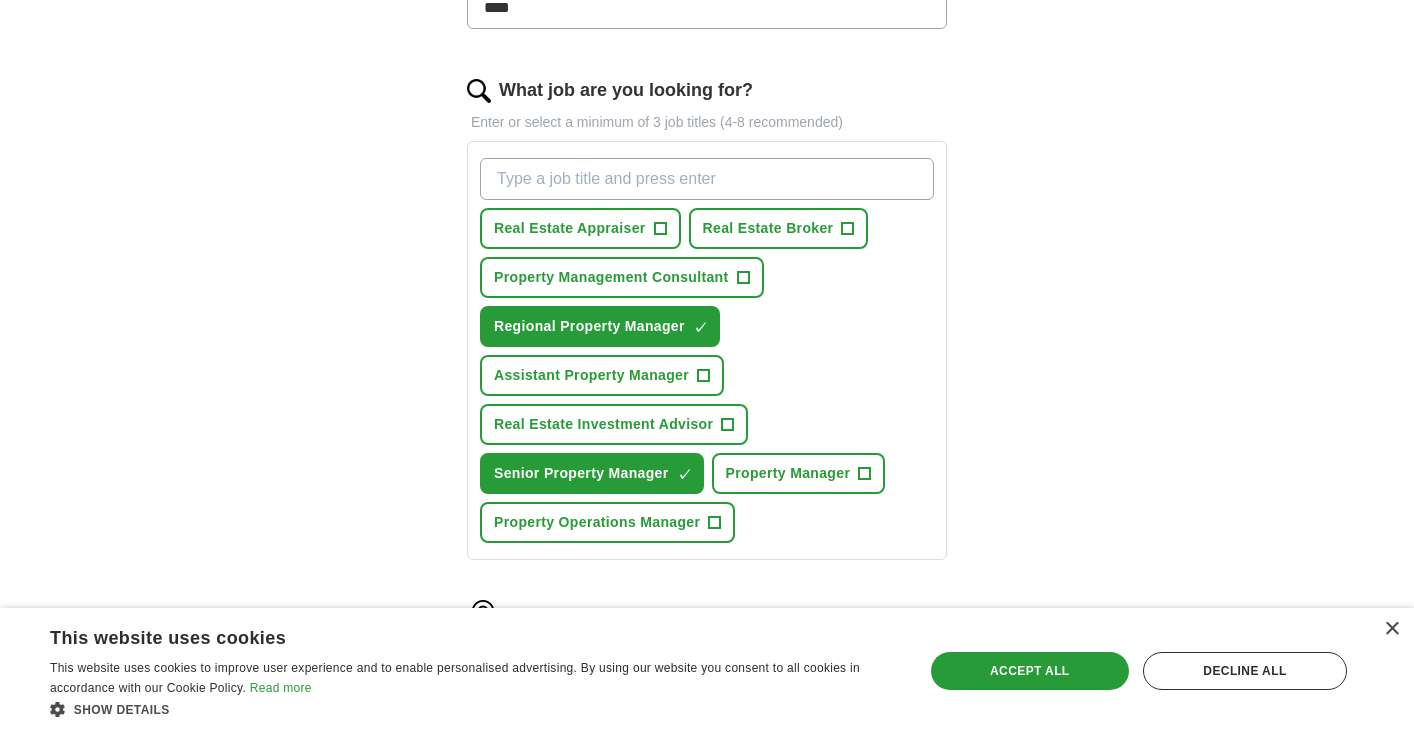 click on "+" at bounding box center [865, 474] 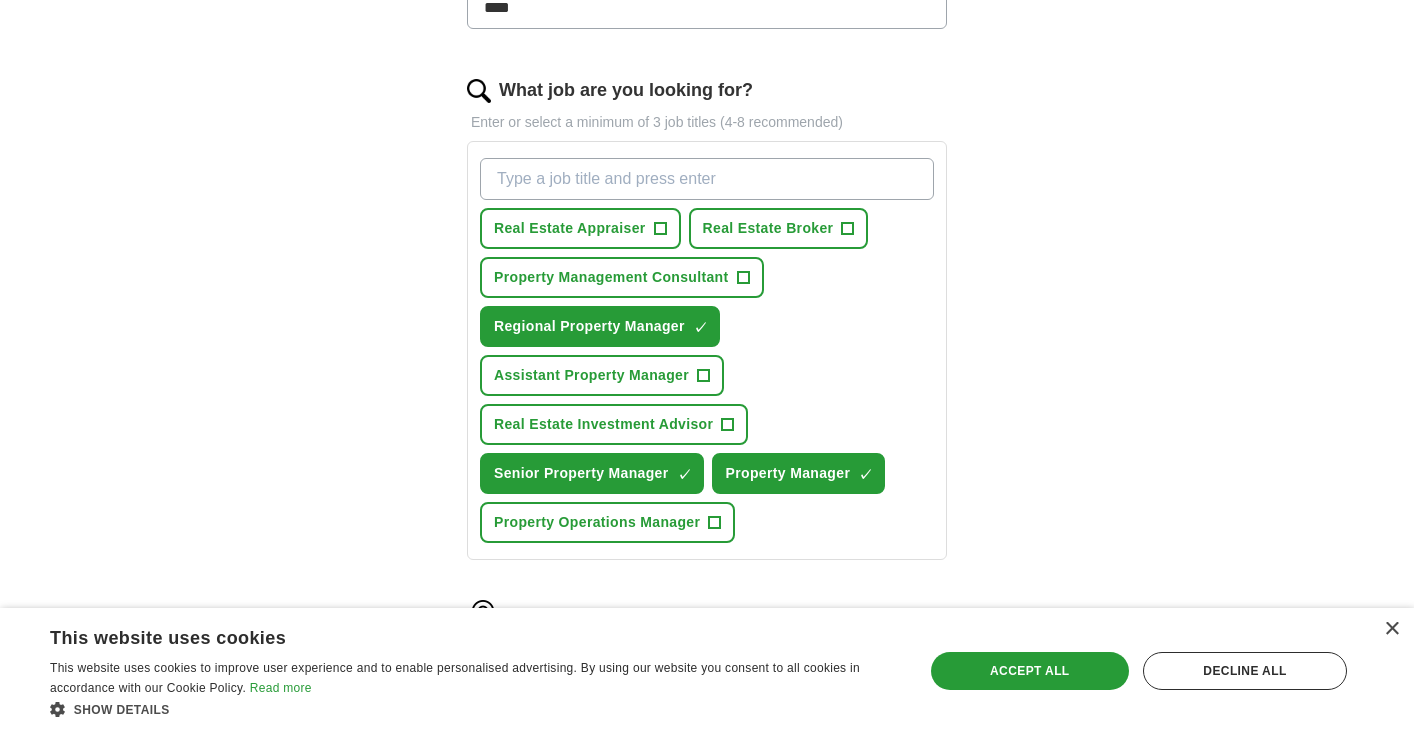 click on "+" at bounding box center [715, 523] 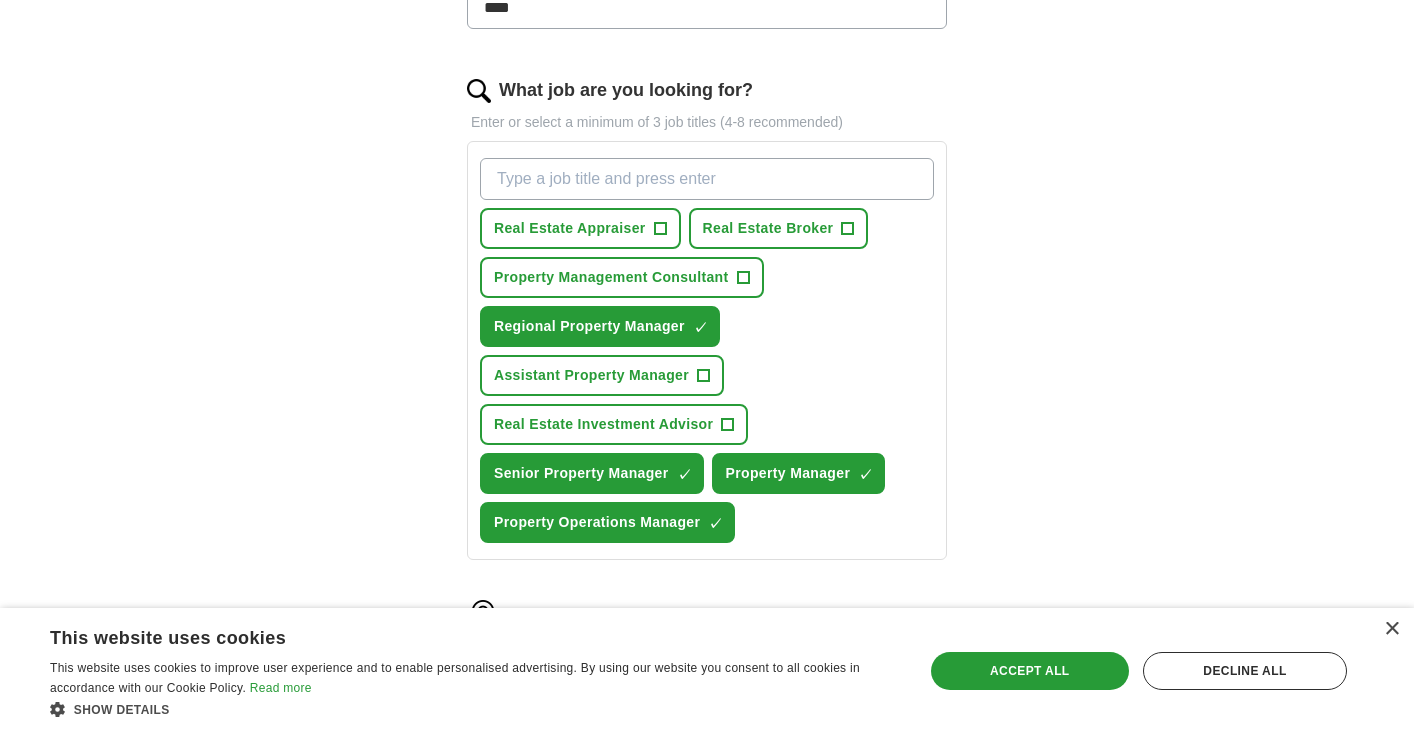 click on "+" at bounding box center (704, 376) 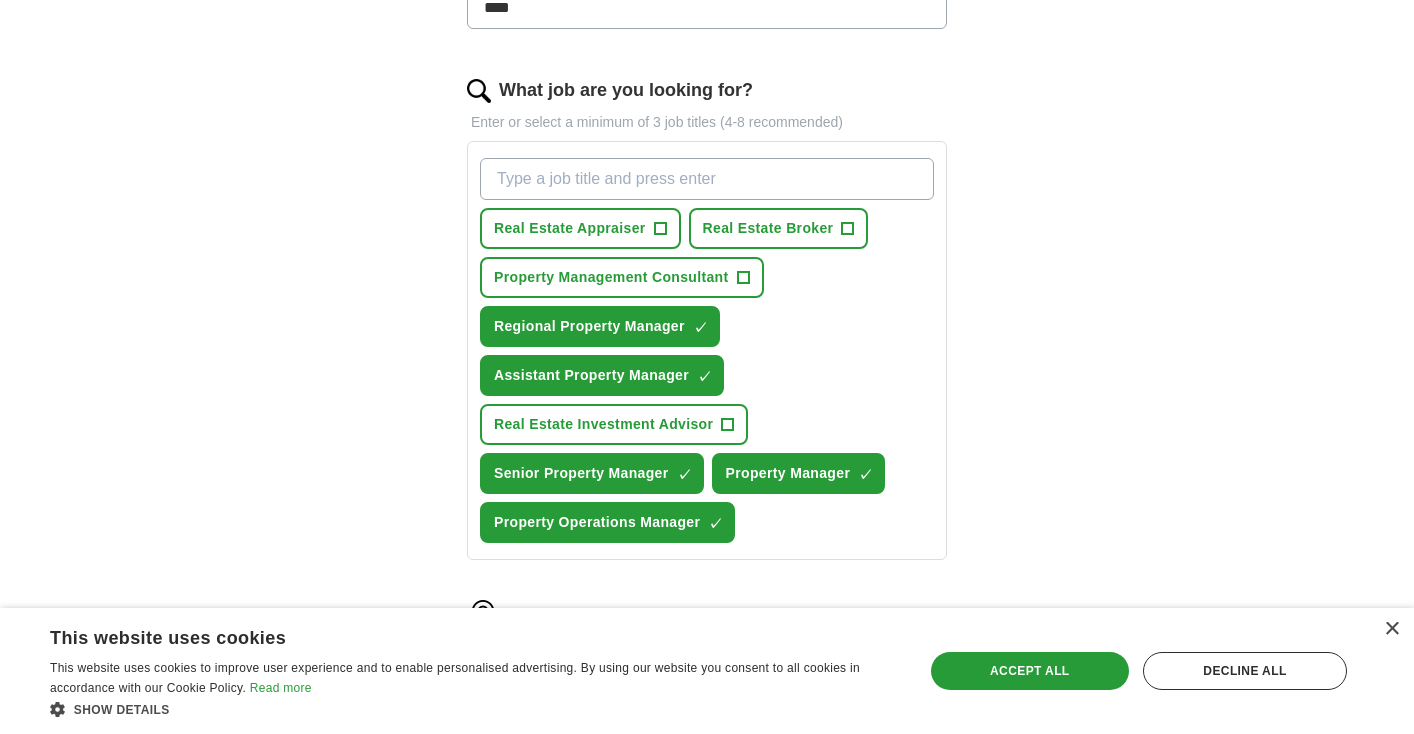 click on "Property Management Consultant + [NAME]" at bounding box center [622, 277] 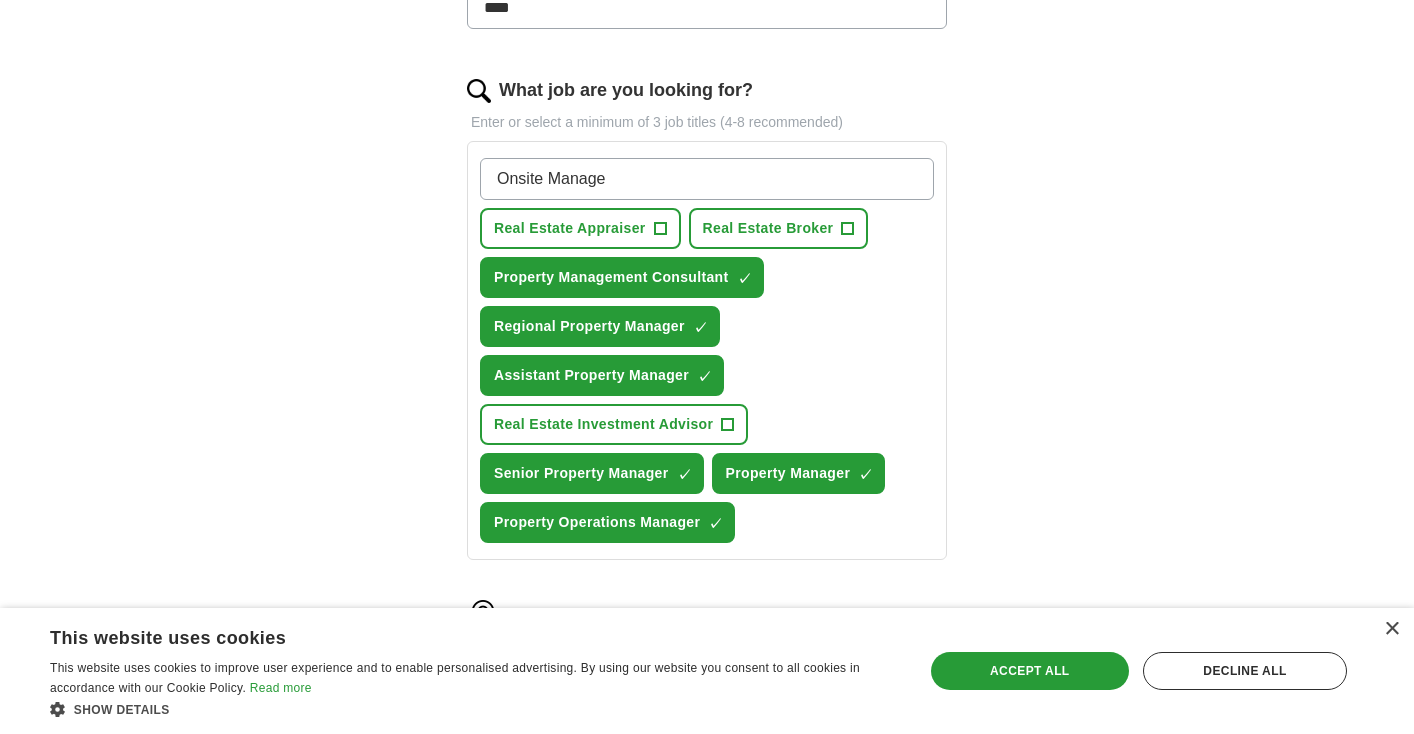type on "Onsite Manager" 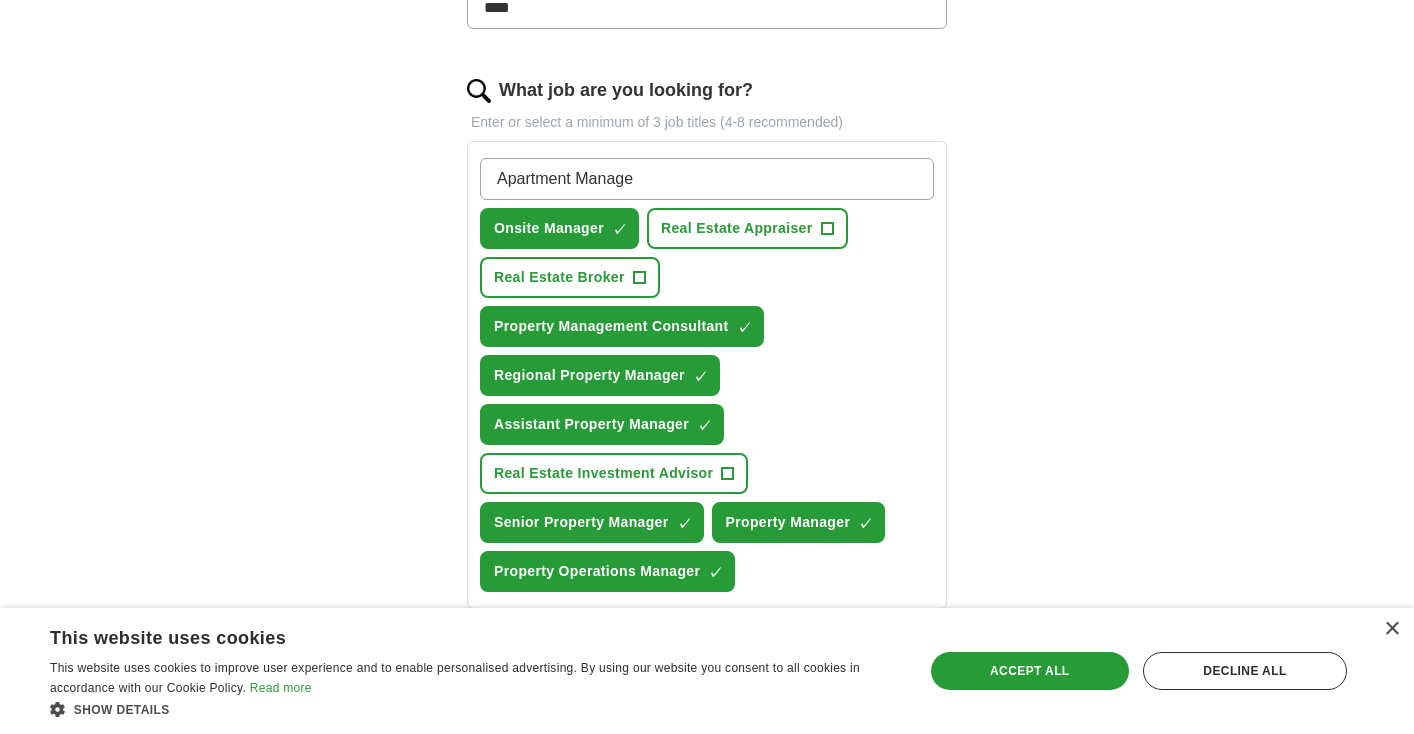 type on "Apartment Manager" 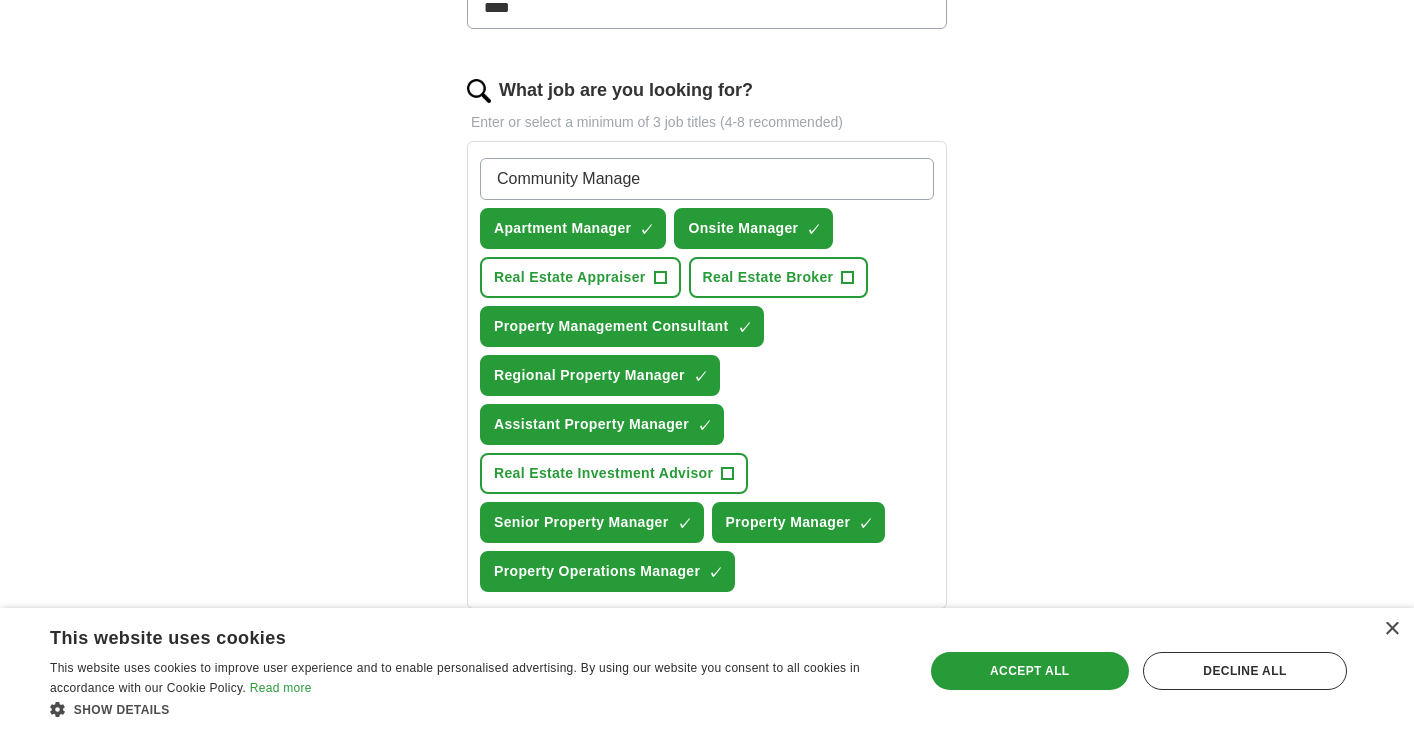 type on "Community Manager" 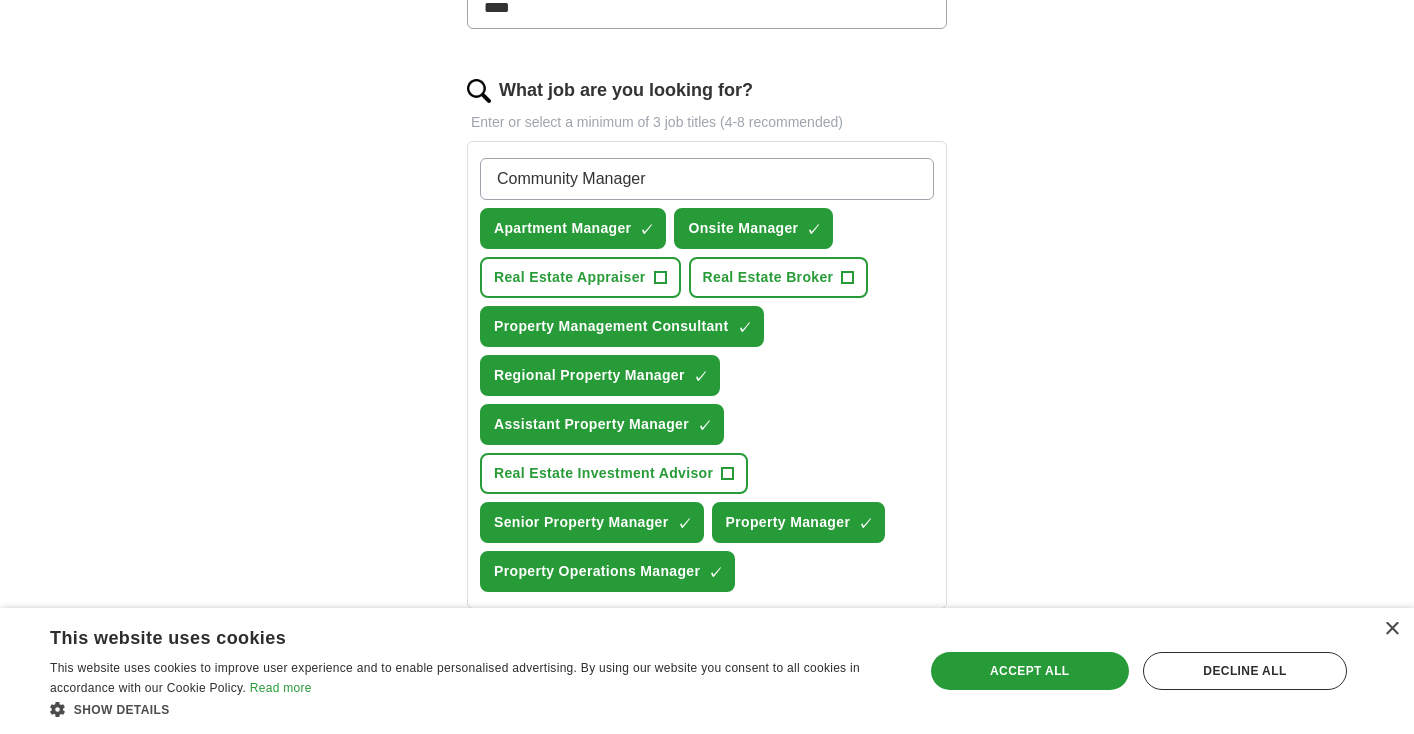 type 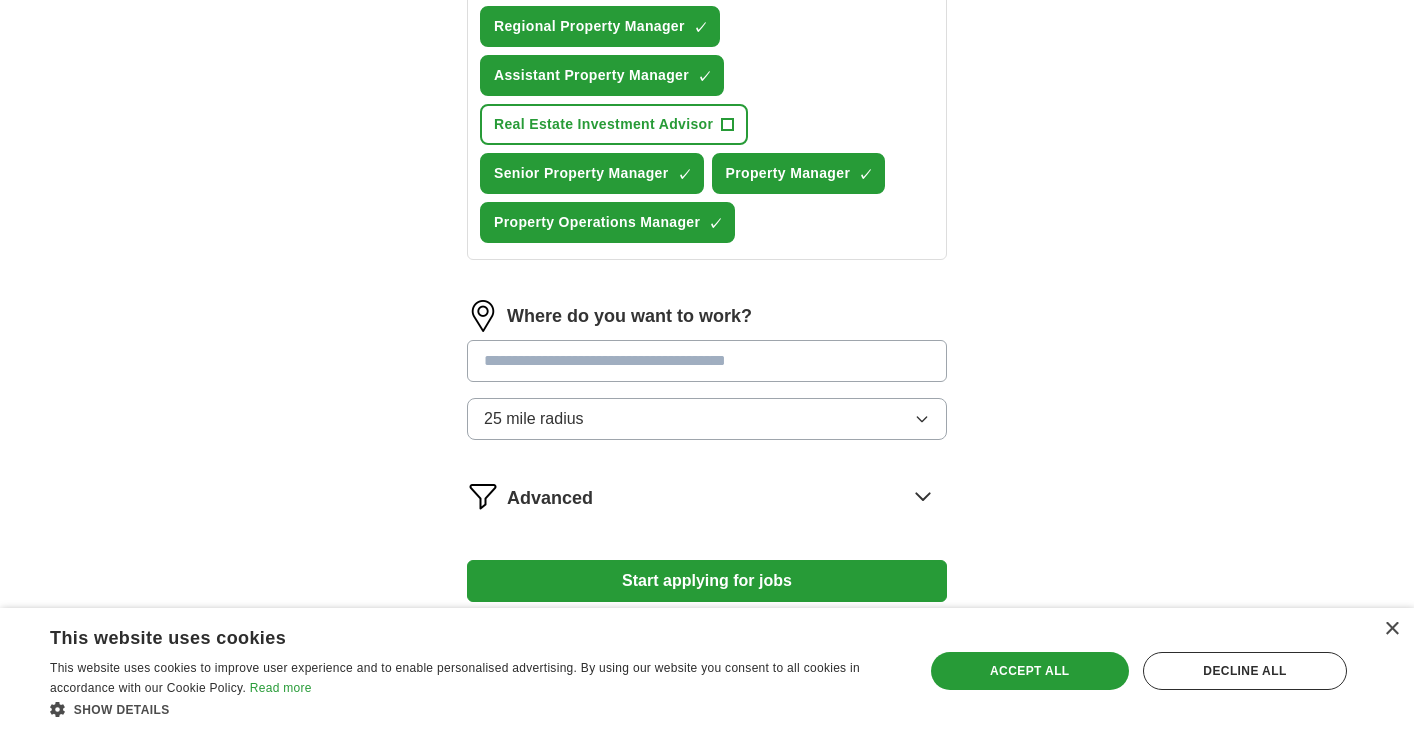 scroll, scrollTop: 1020, scrollLeft: 0, axis: vertical 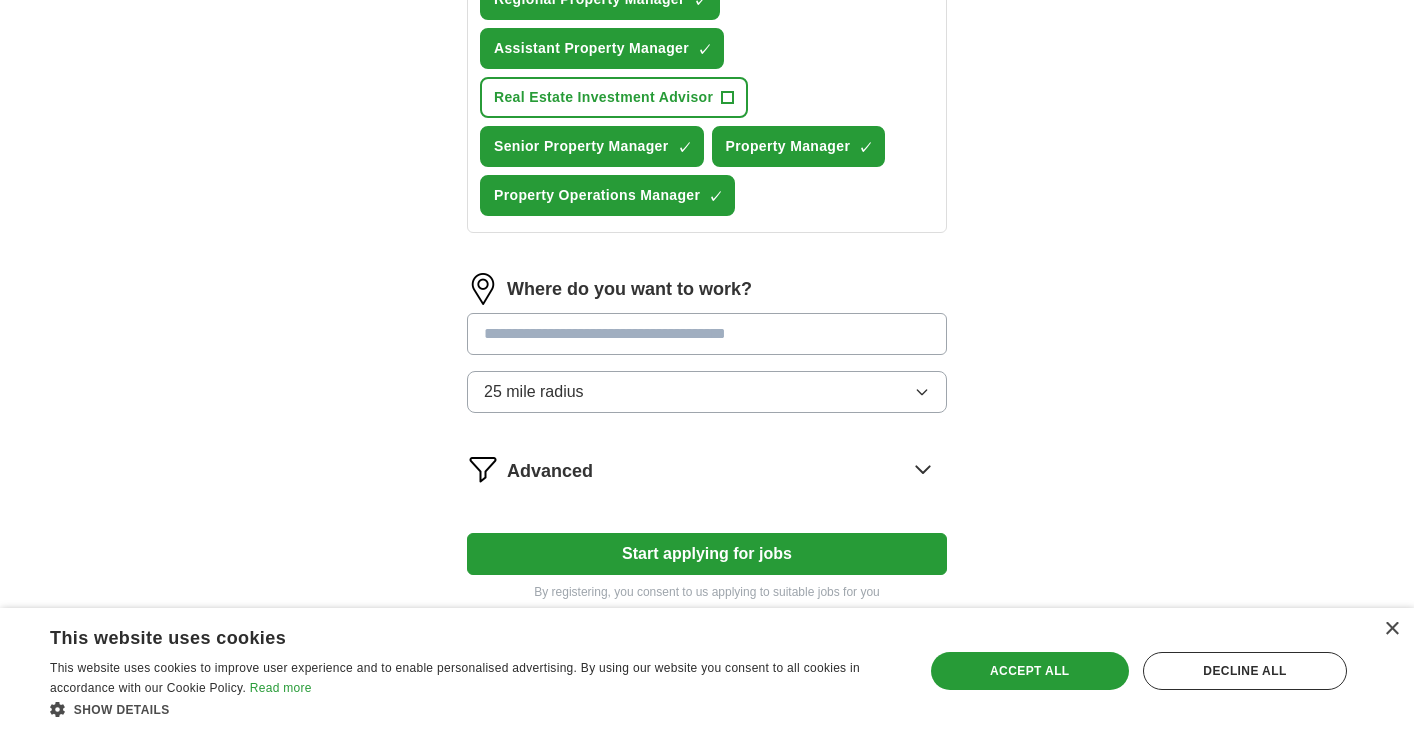 click at bounding box center (707, 334) 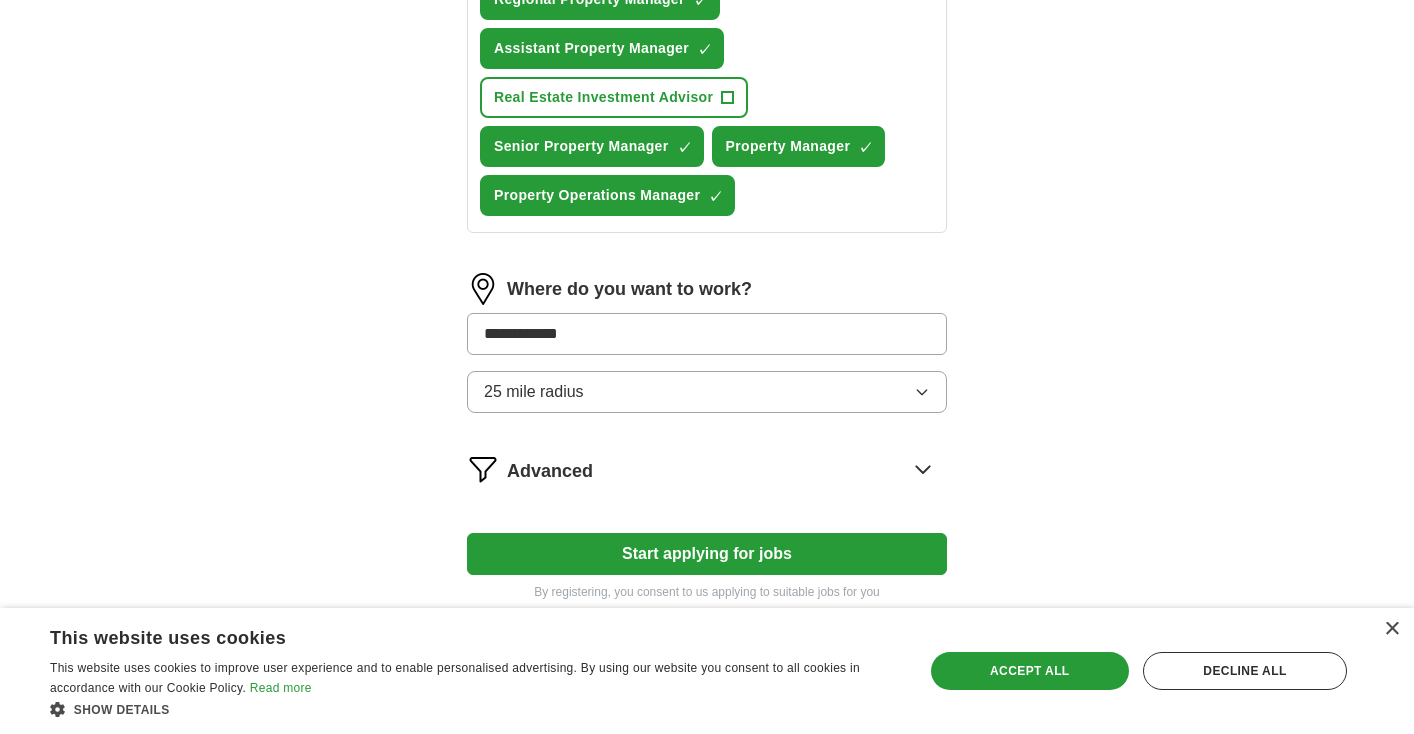 type on "**********" 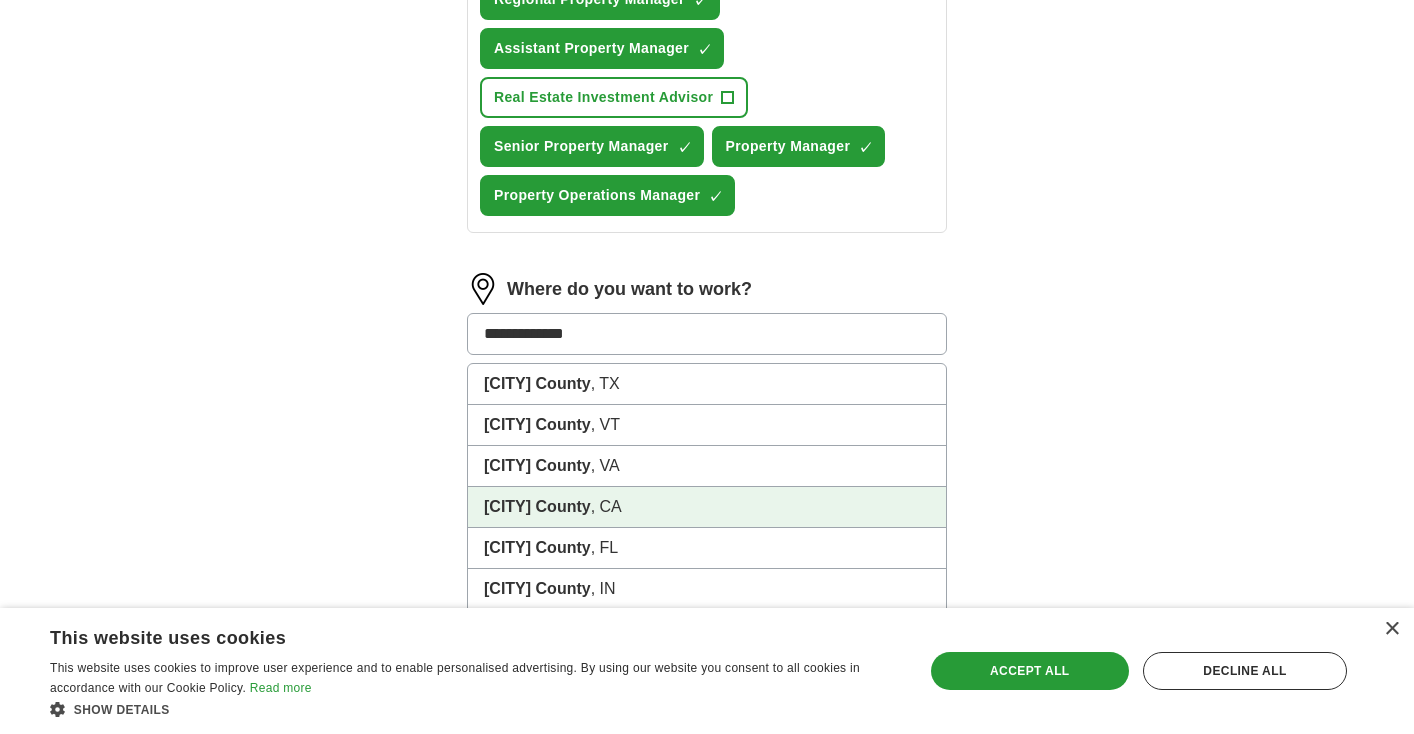 click on "[CITY] County" at bounding box center (537, 506) 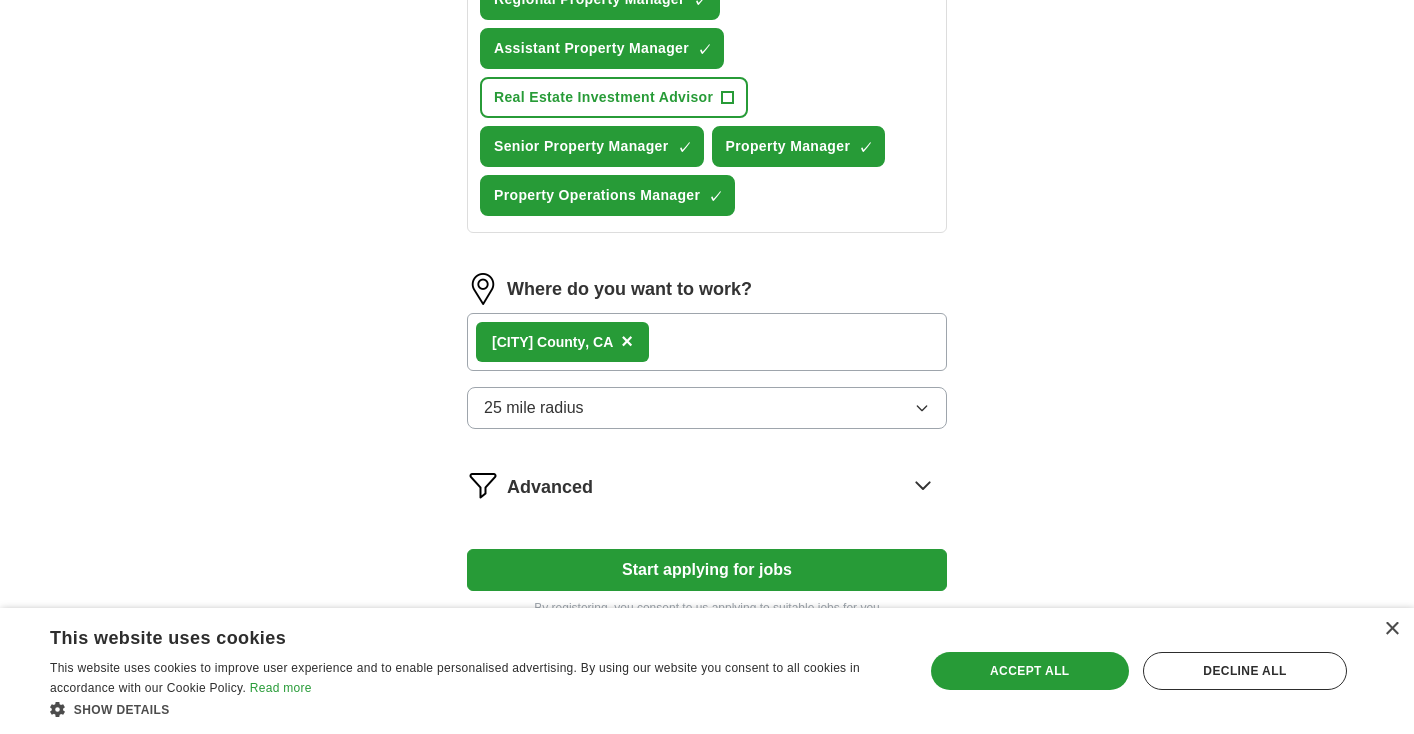 click 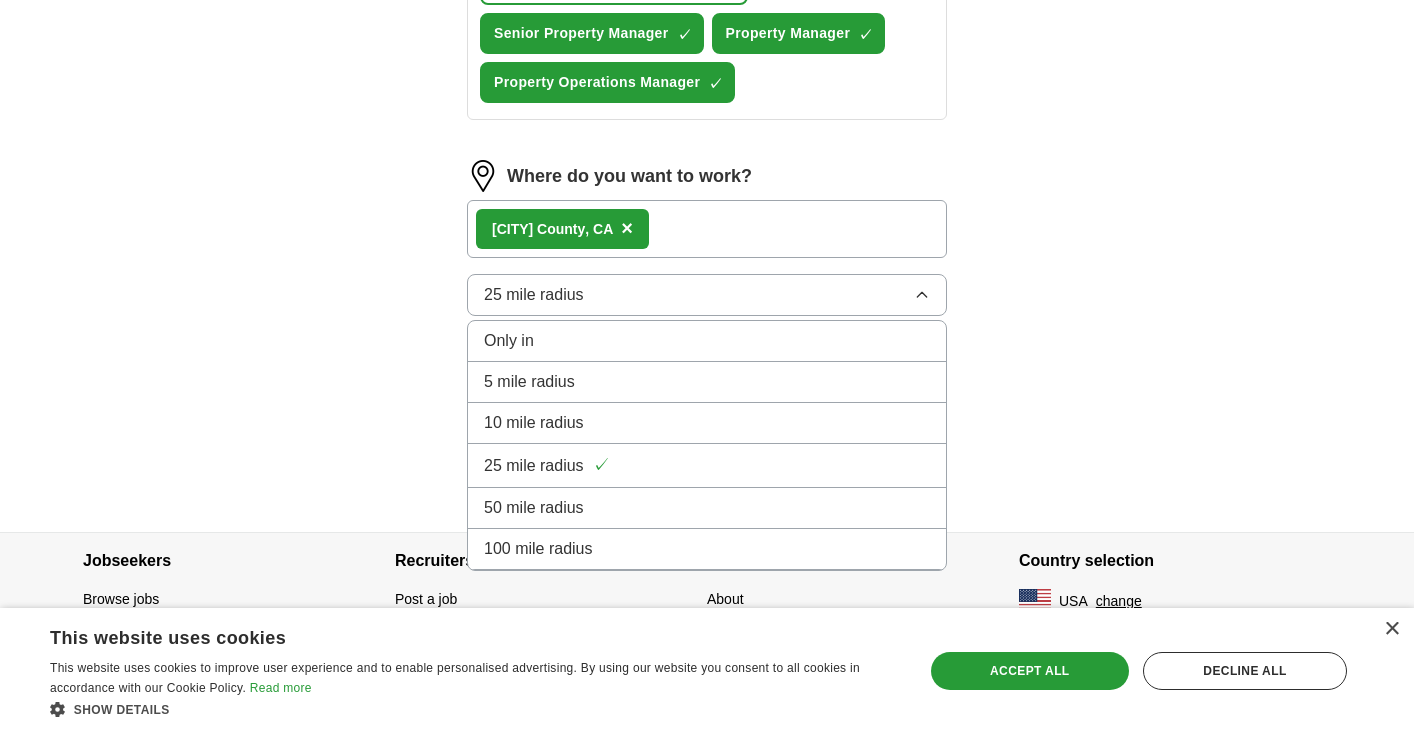 scroll, scrollTop: 1133, scrollLeft: 0, axis: vertical 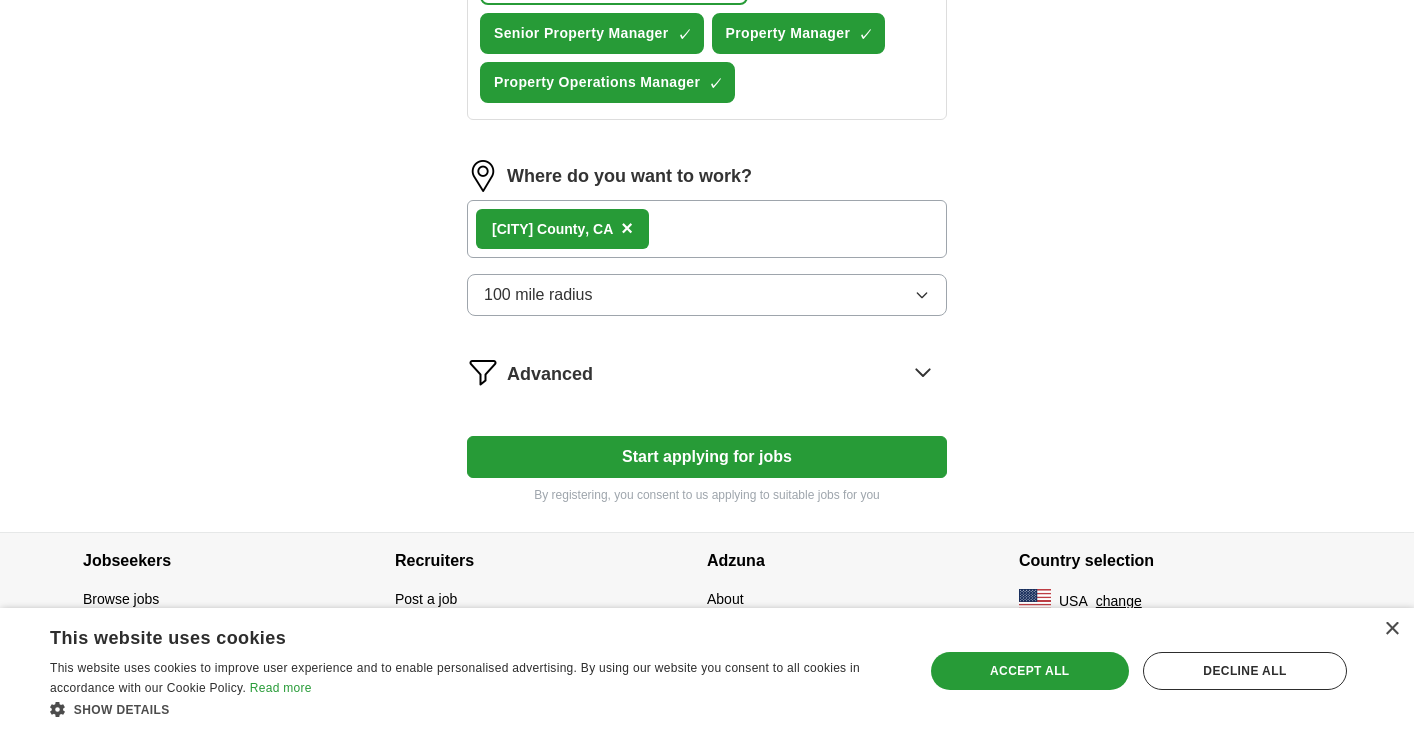 click on "[CITY] County , [STATE] ×" at bounding box center (707, 229) 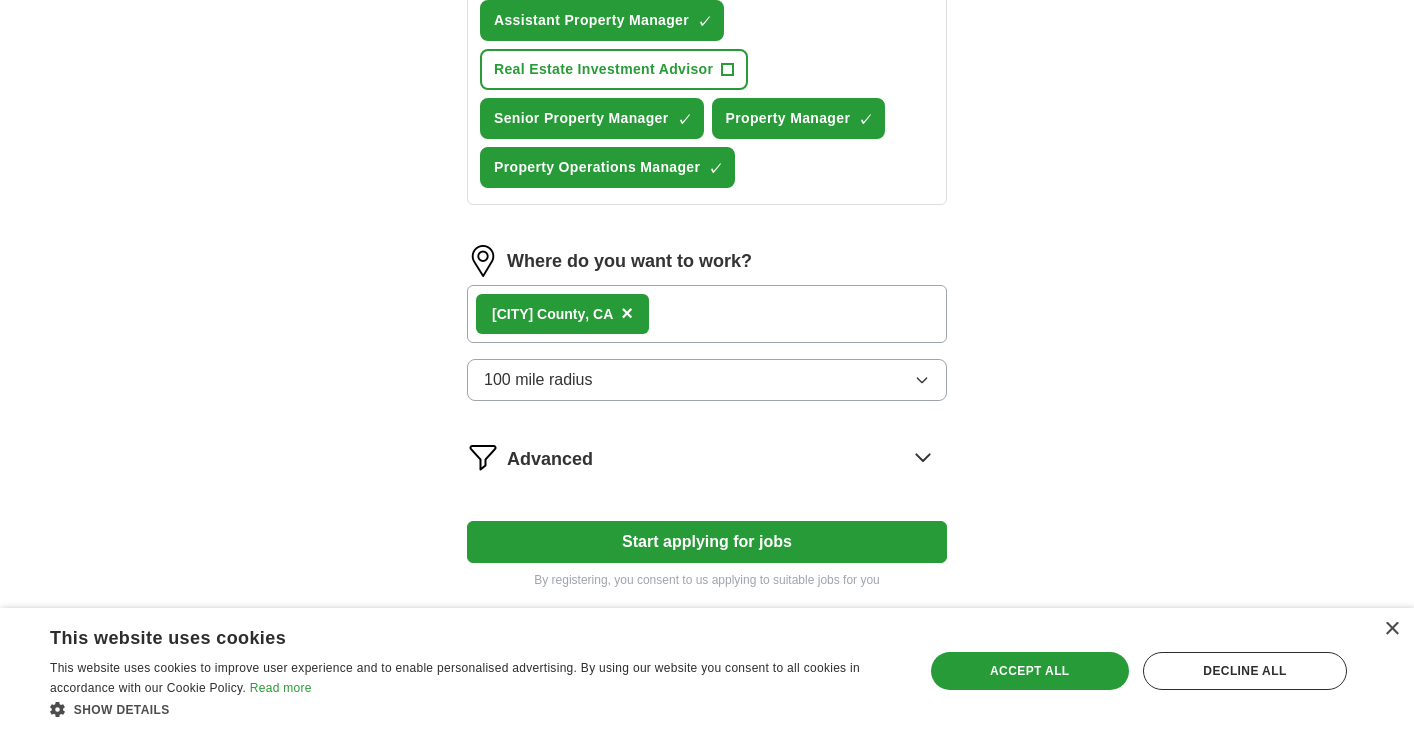 scroll, scrollTop: 1046, scrollLeft: 0, axis: vertical 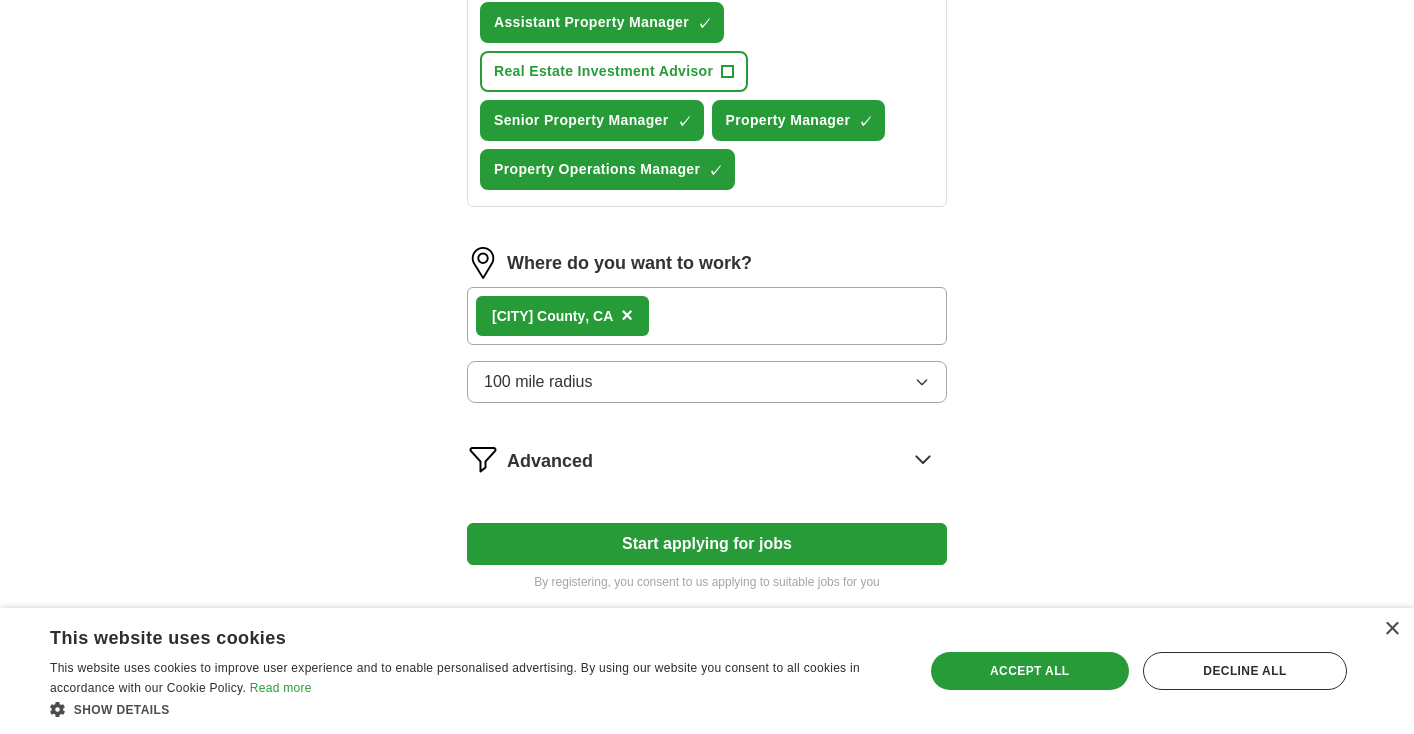 click on "[CITY] County , [STATE] ×" at bounding box center [707, 316] 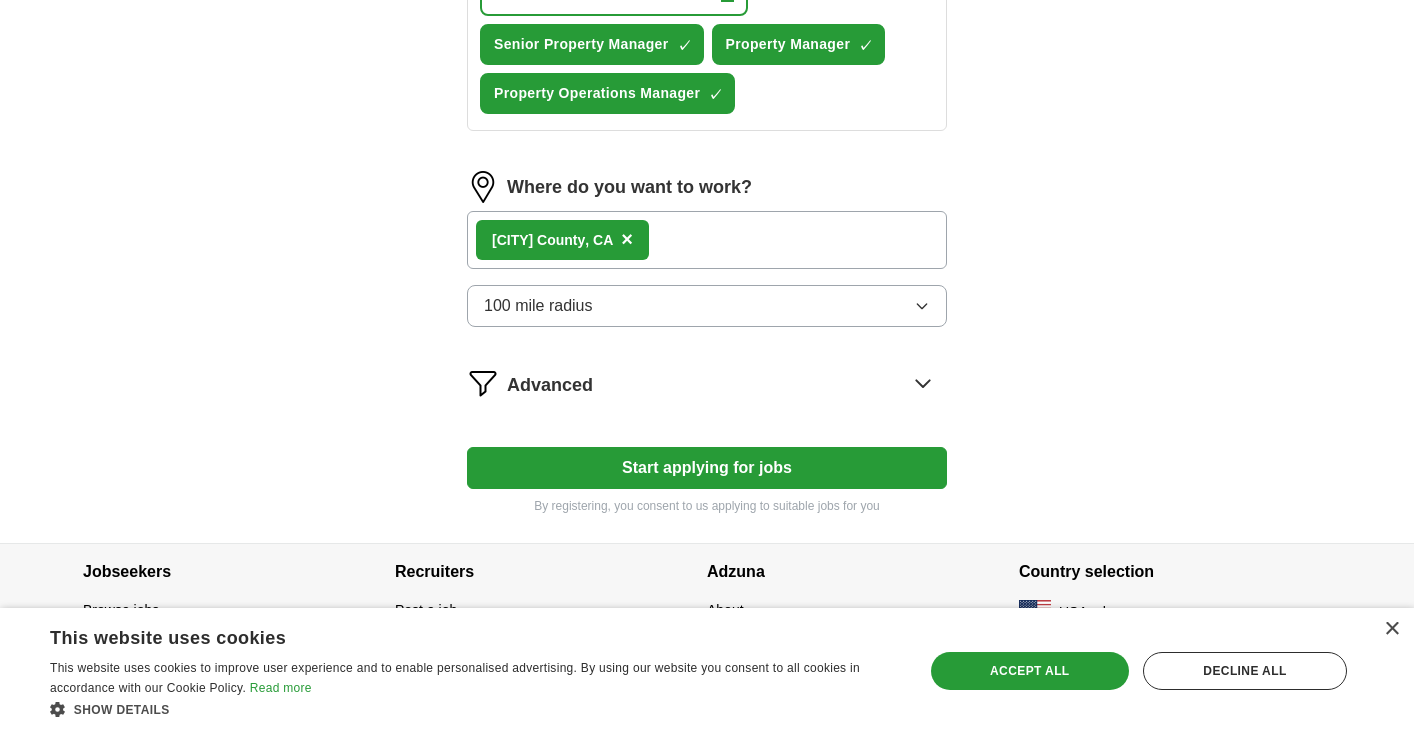 scroll, scrollTop: 1128, scrollLeft: 0, axis: vertical 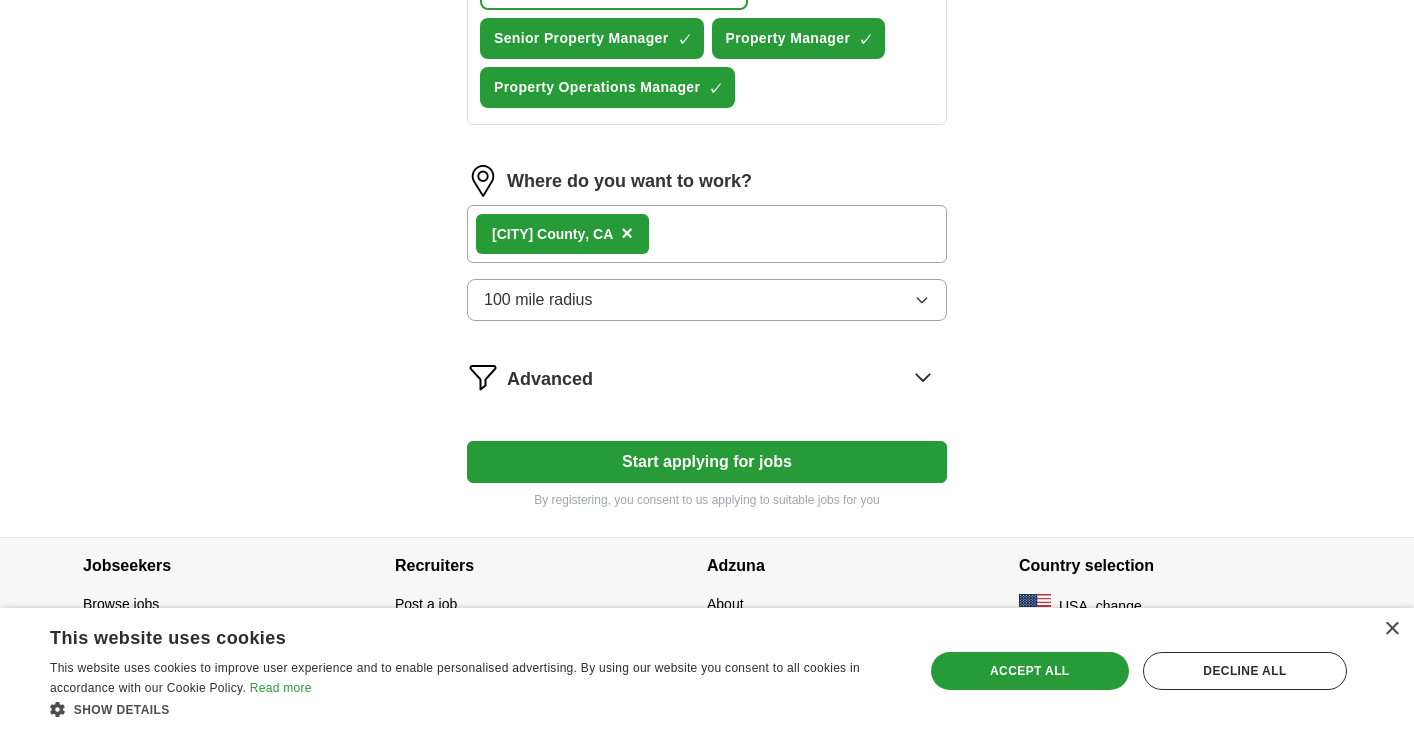 click on "Start applying for jobs" at bounding box center (707, 462) 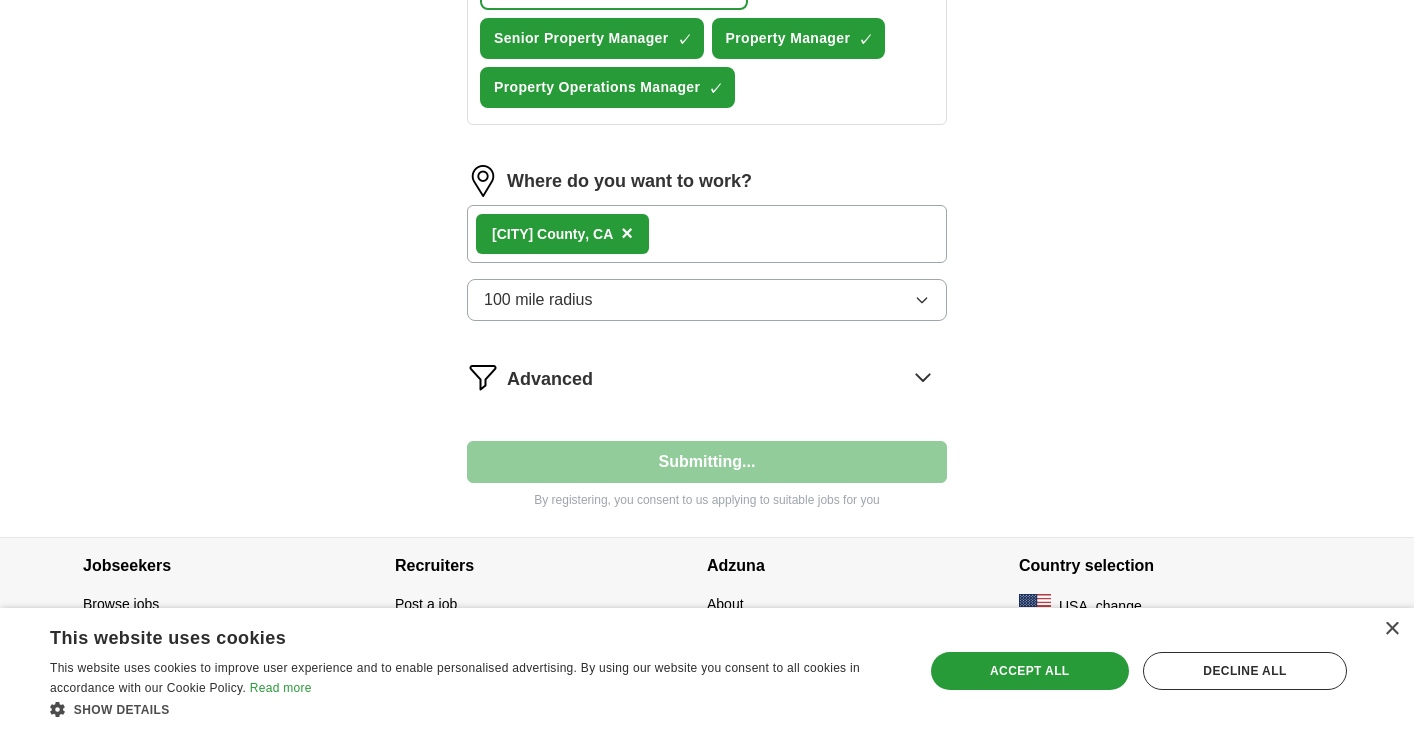 select on "**" 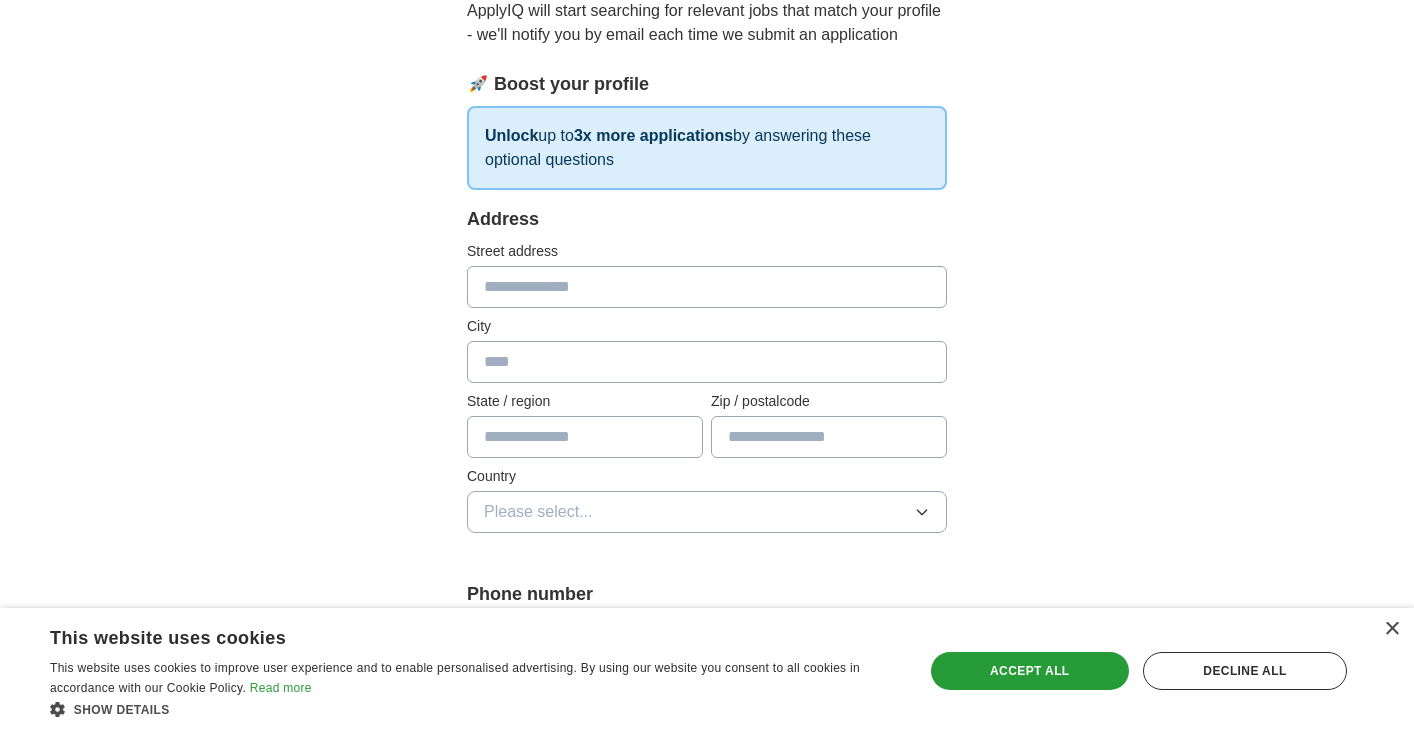 scroll, scrollTop: 230, scrollLeft: 0, axis: vertical 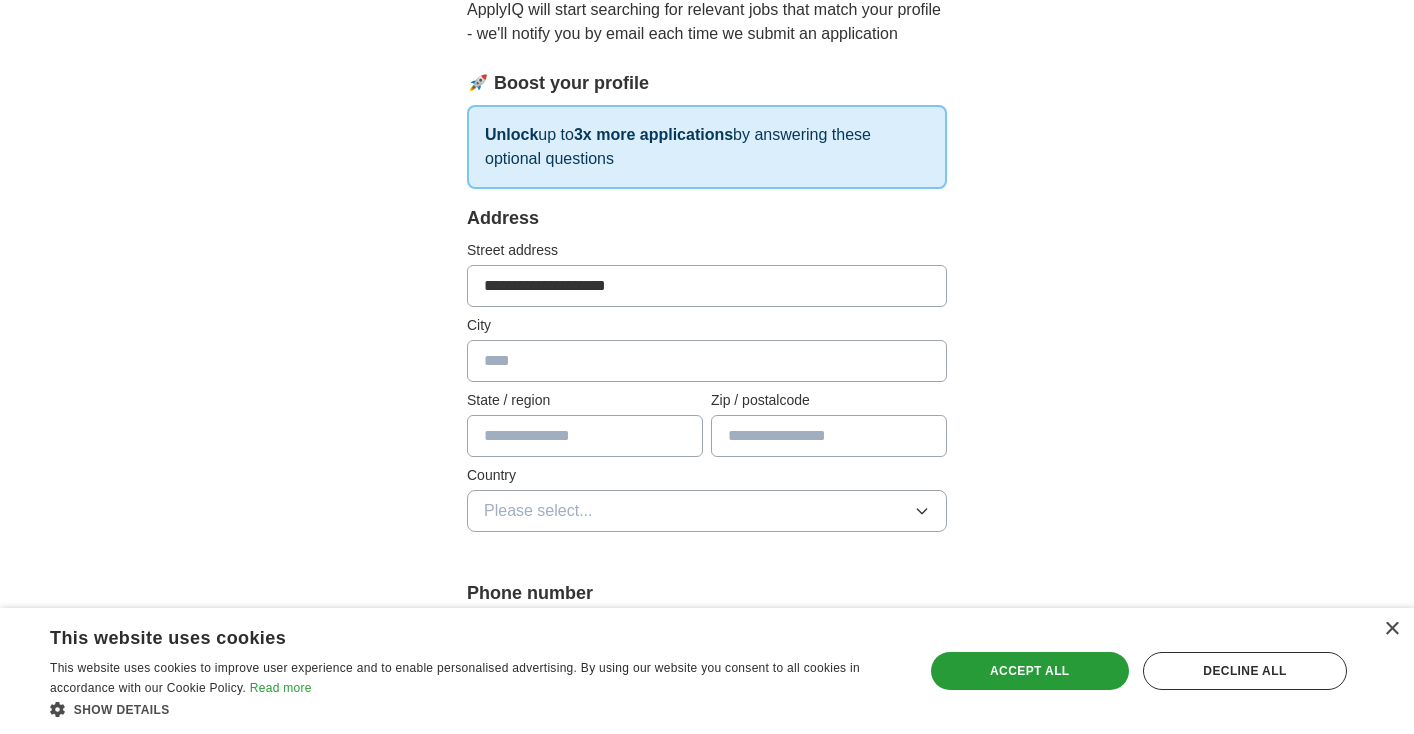 type on "**********" 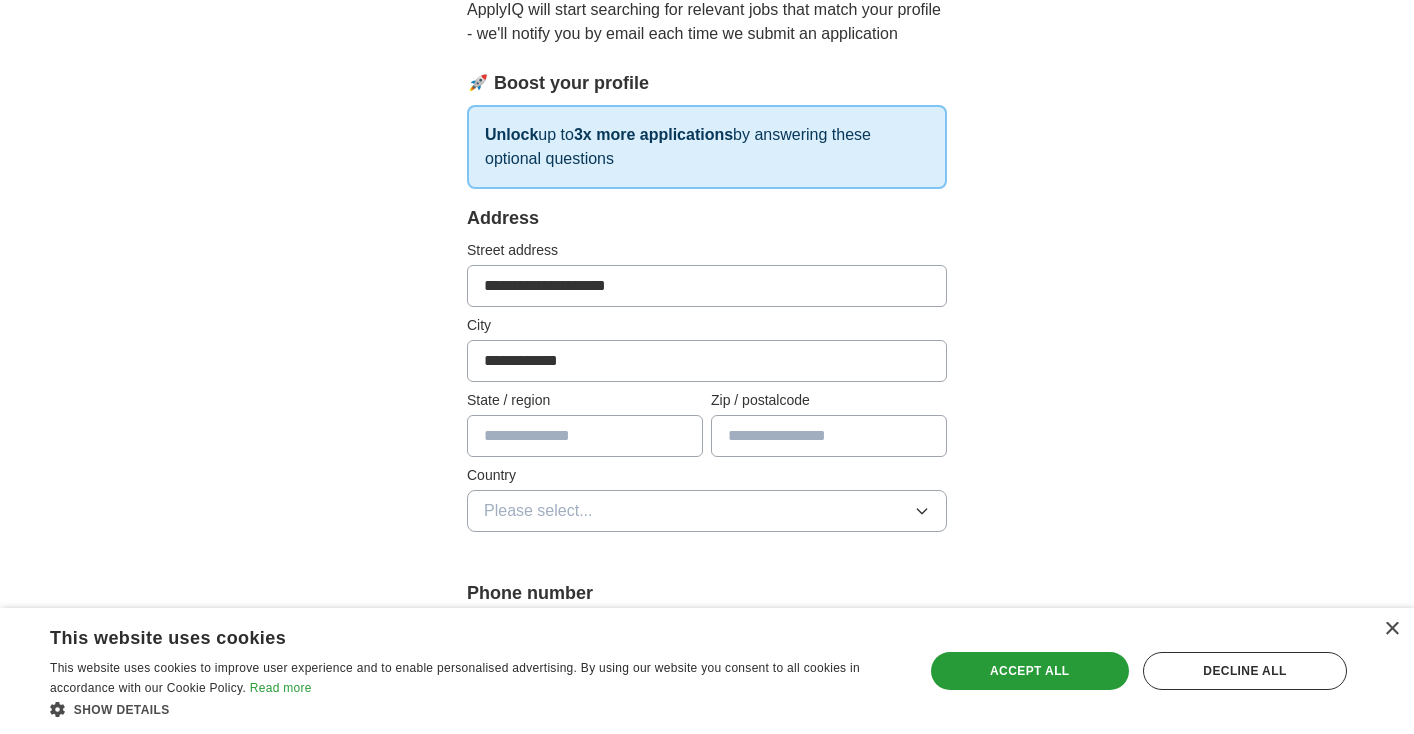 type on "**********" 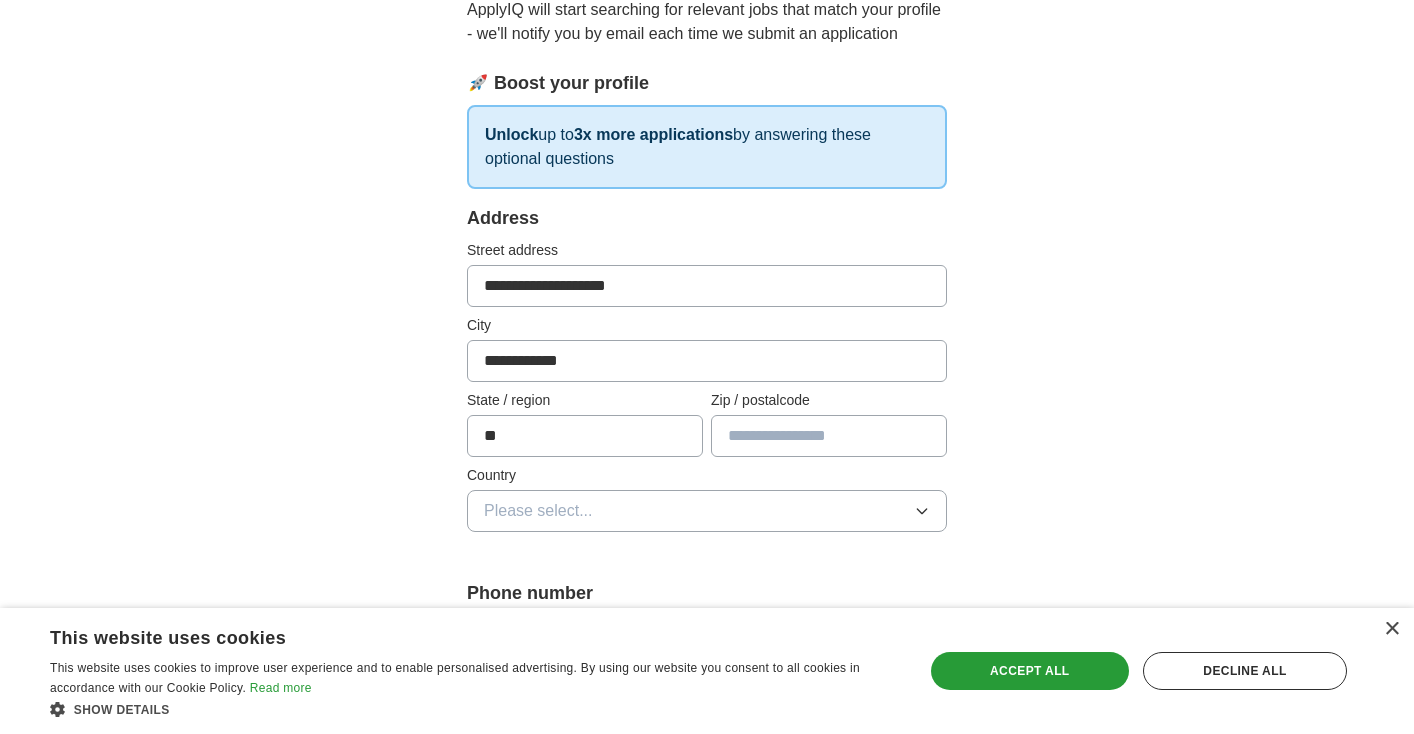 type on "**" 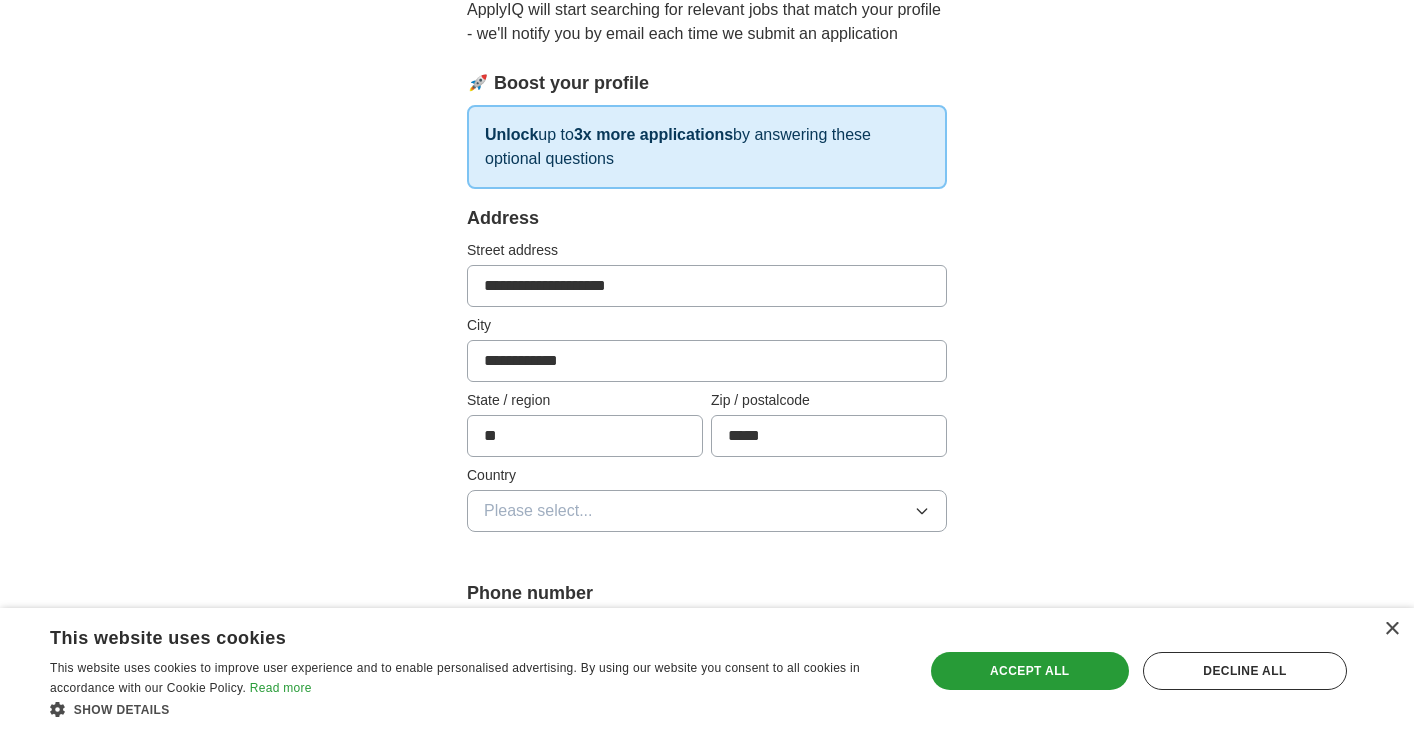 type on "*****" 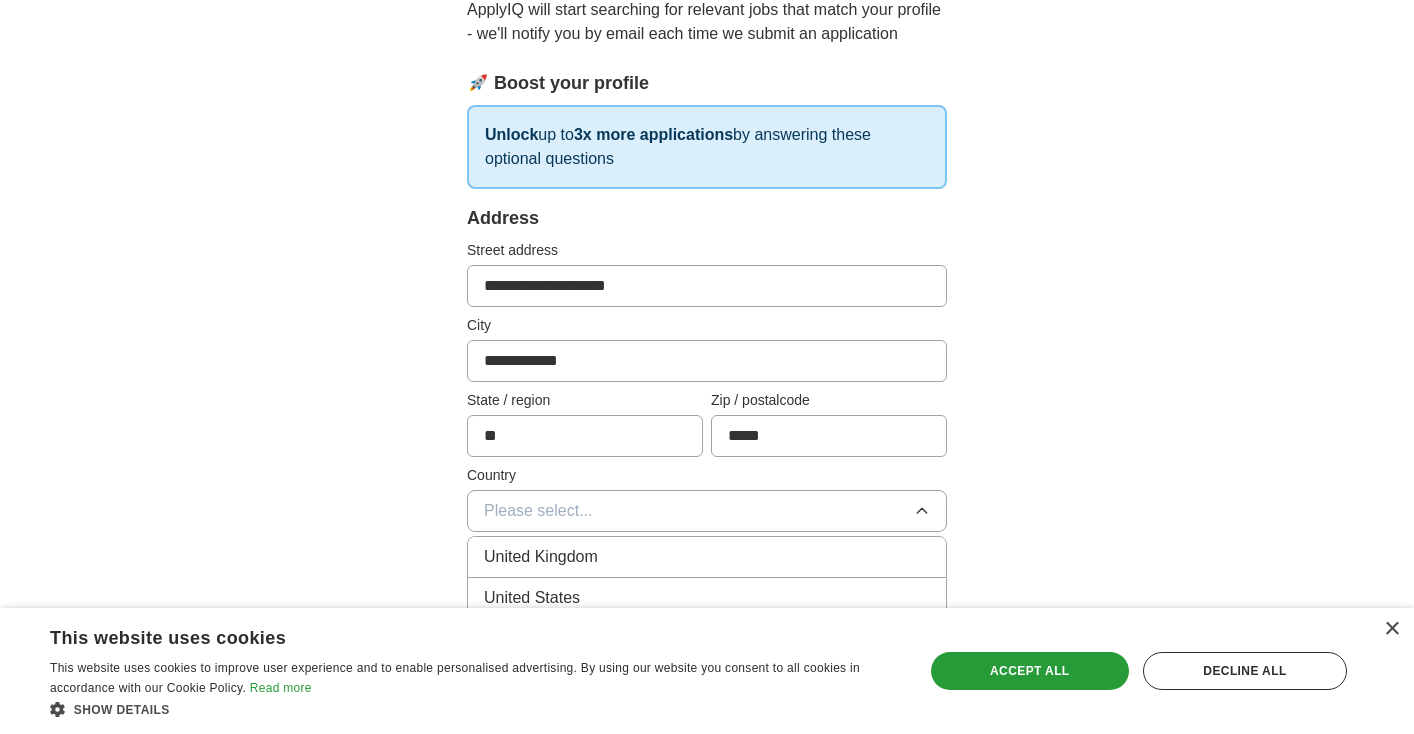 click on "United States" at bounding box center (532, 598) 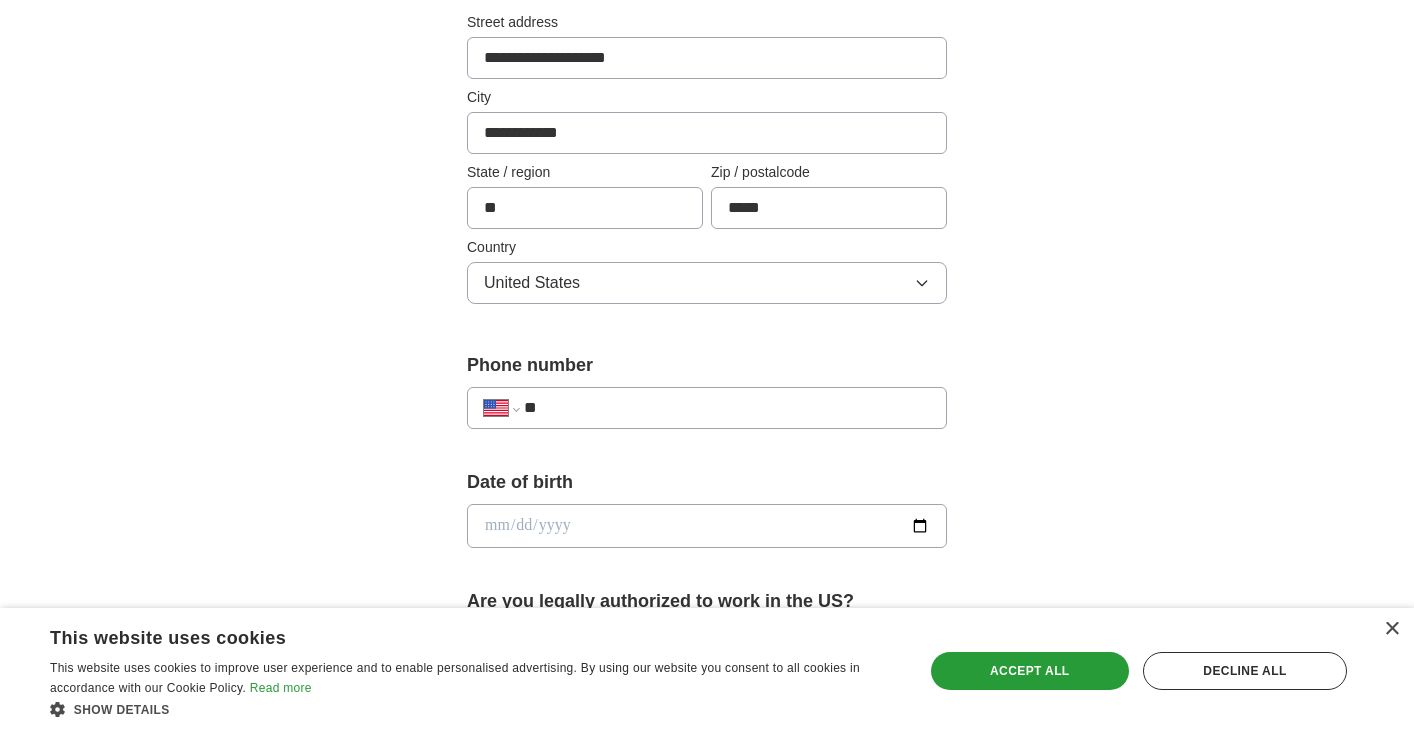scroll, scrollTop: 507, scrollLeft: 0, axis: vertical 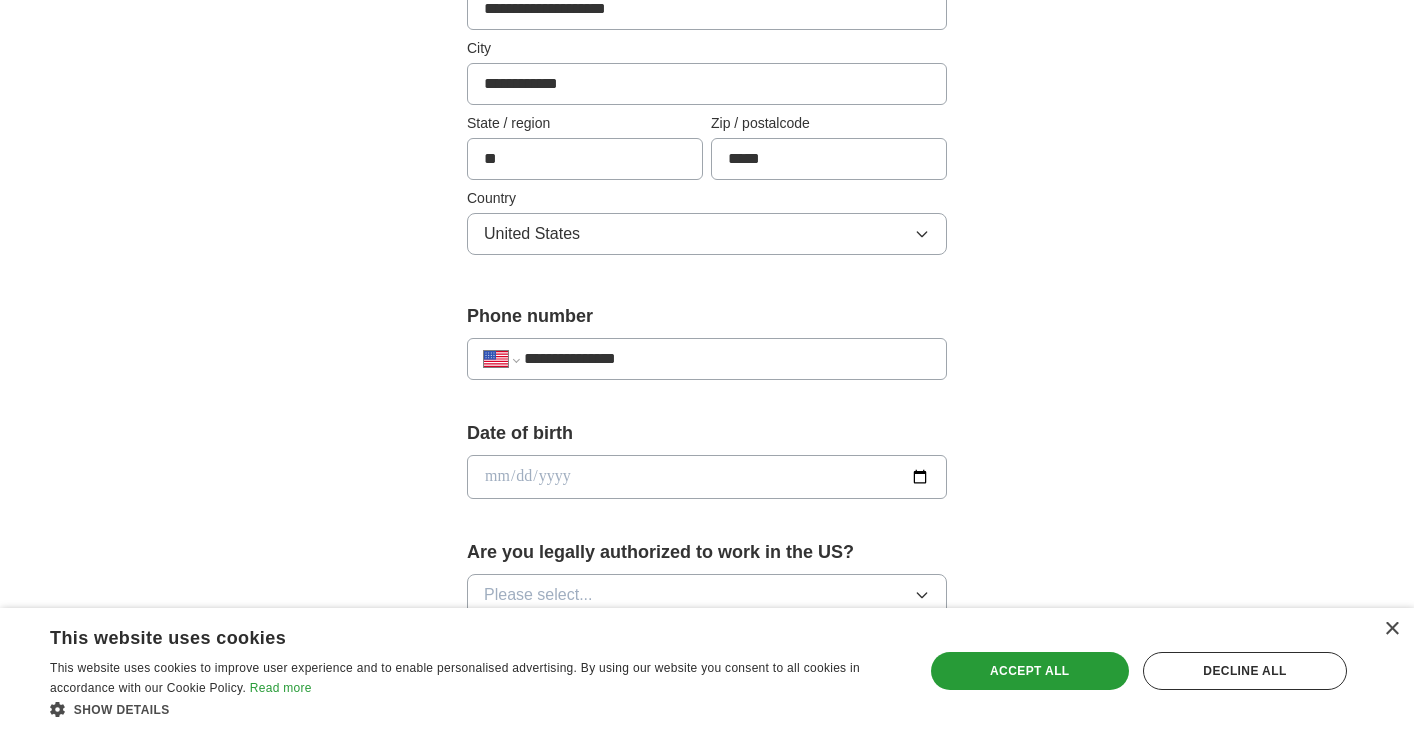 type on "**********" 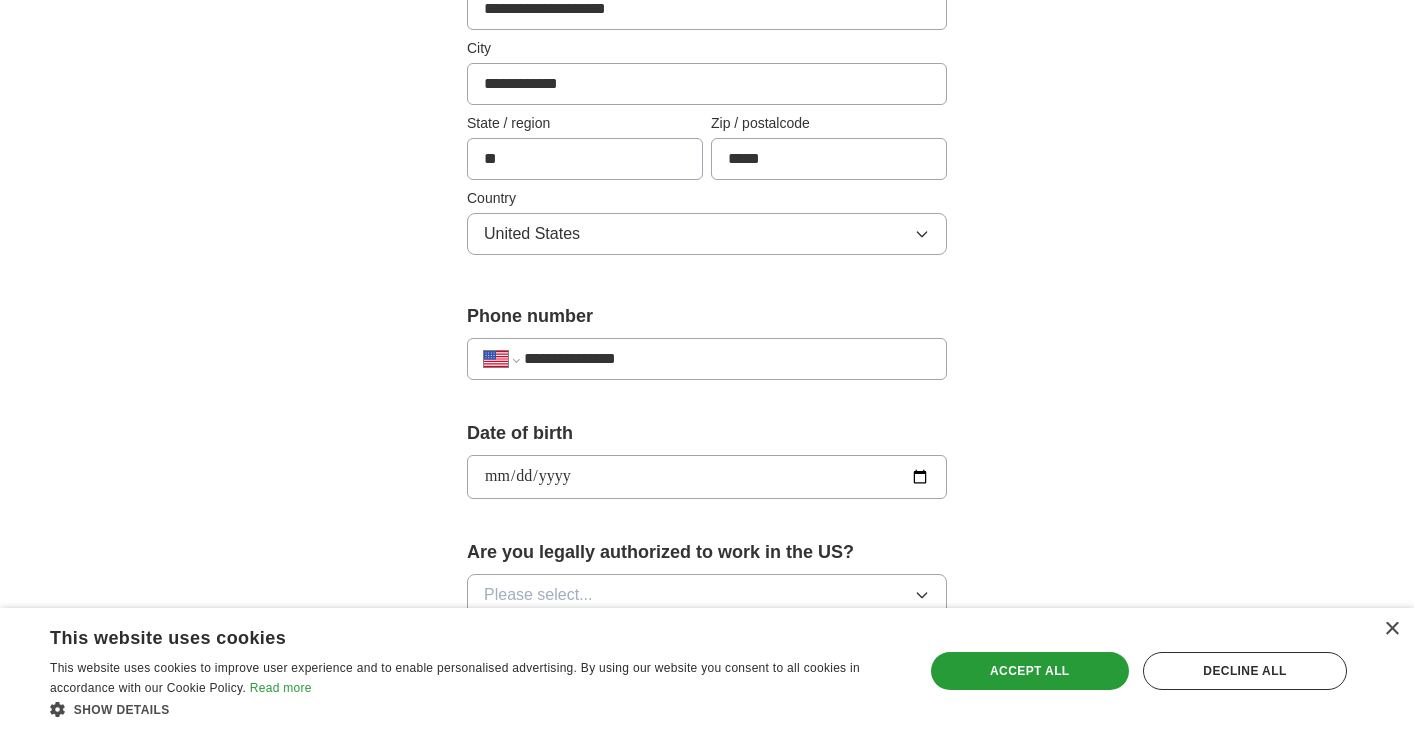 type on "**********" 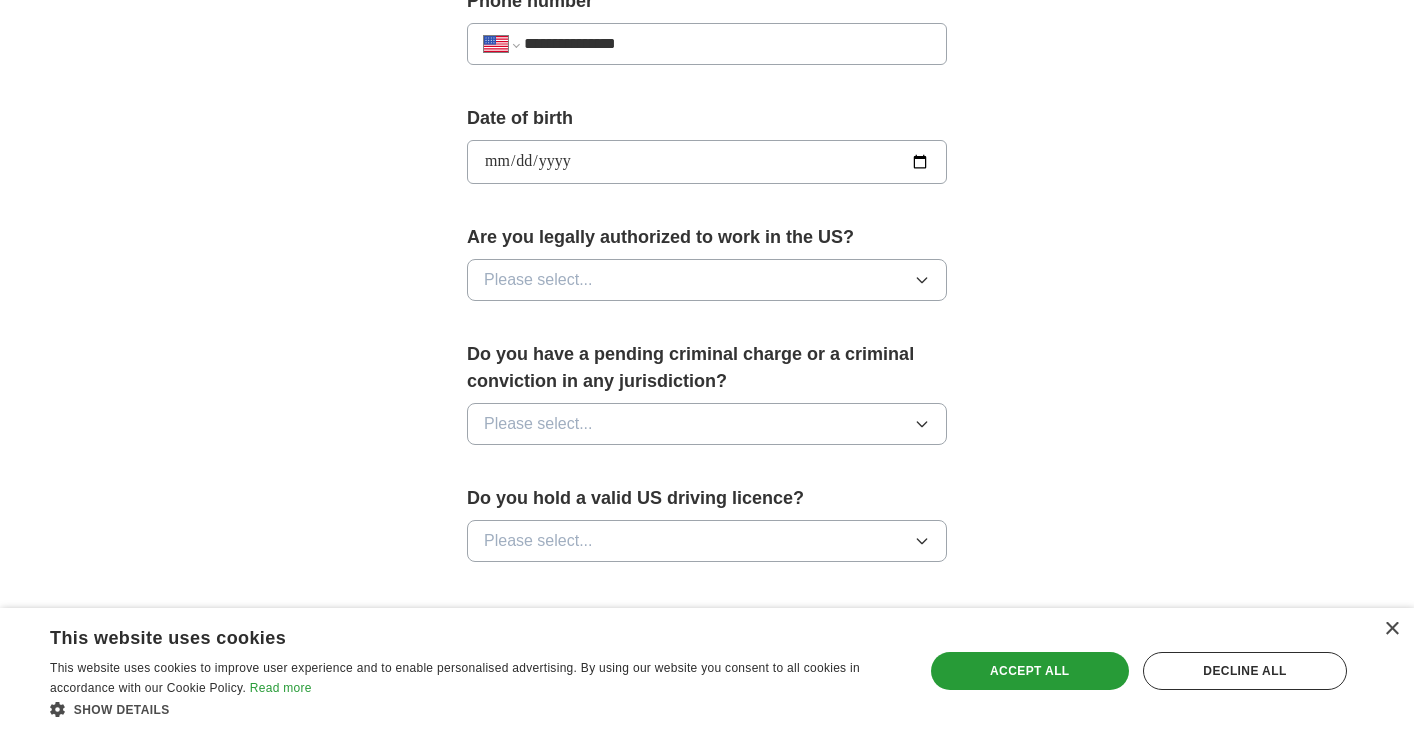 scroll, scrollTop: 826, scrollLeft: 0, axis: vertical 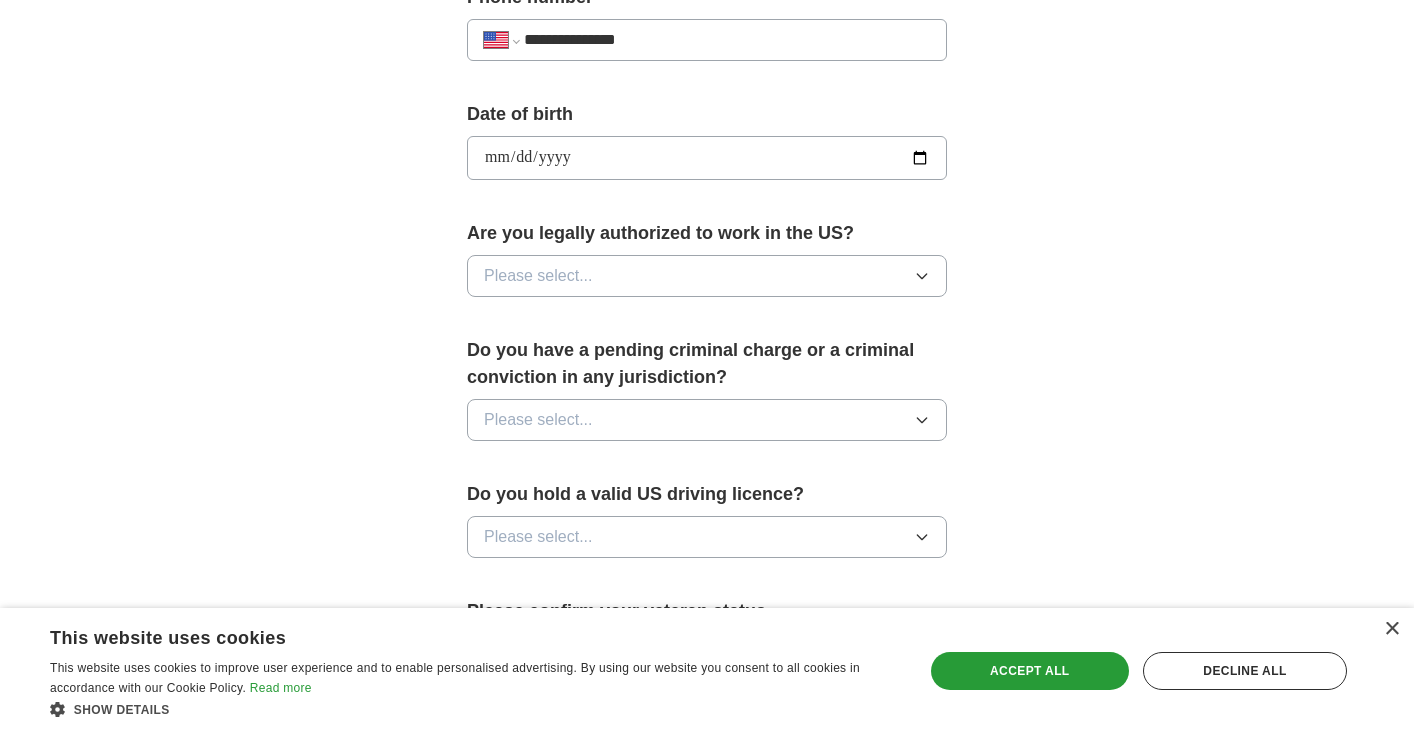 click on "Please select..." at bounding box center [707, 276] 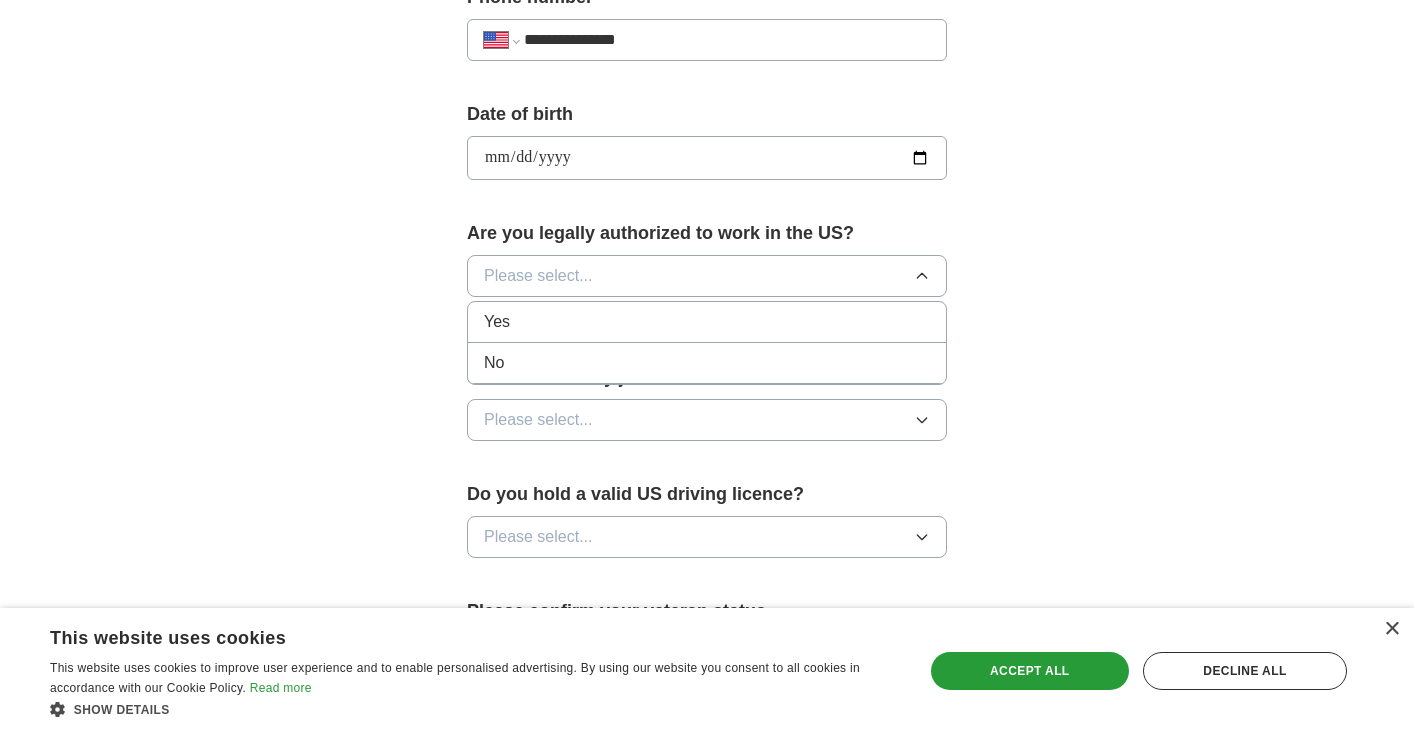 click on "Yes" at bounding box center (707, 322) 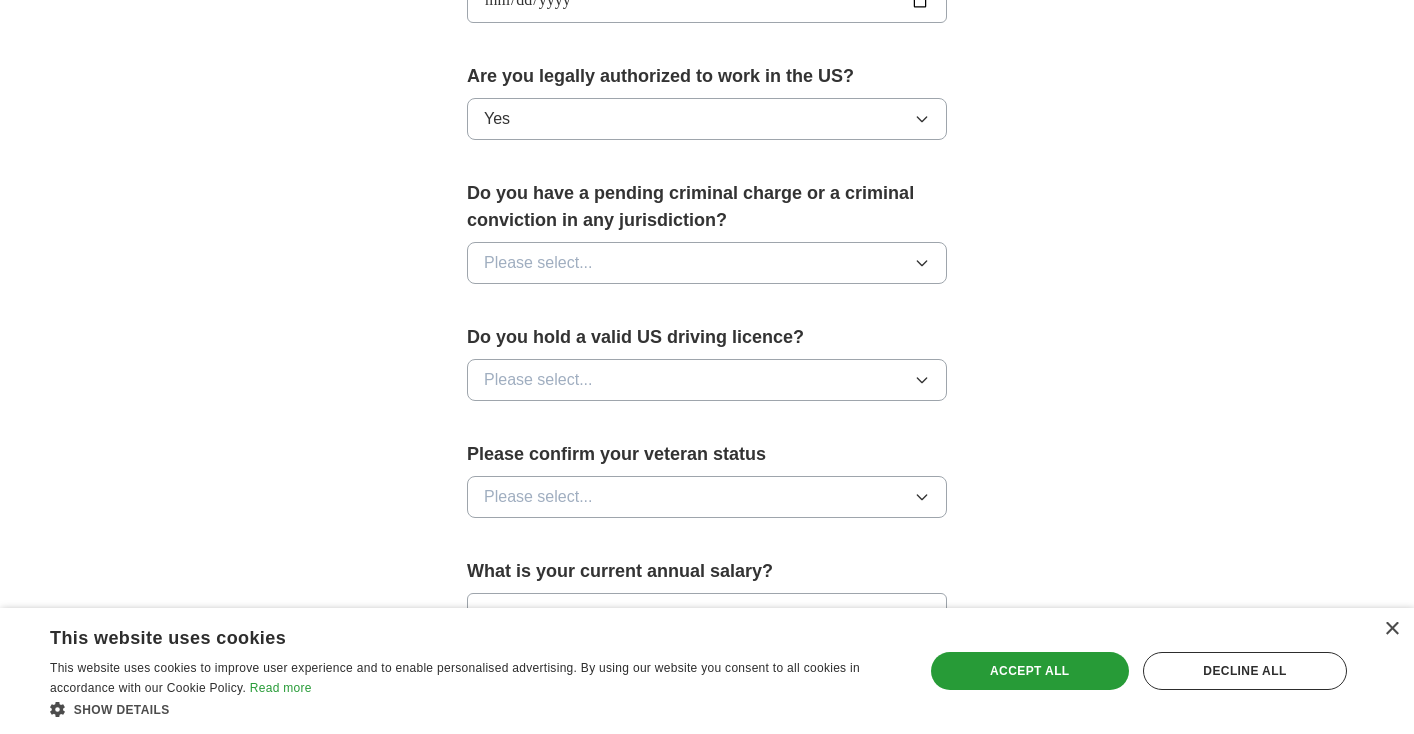 scroll, scrollTop: 987, scrollLeft: 0, axis: vertical 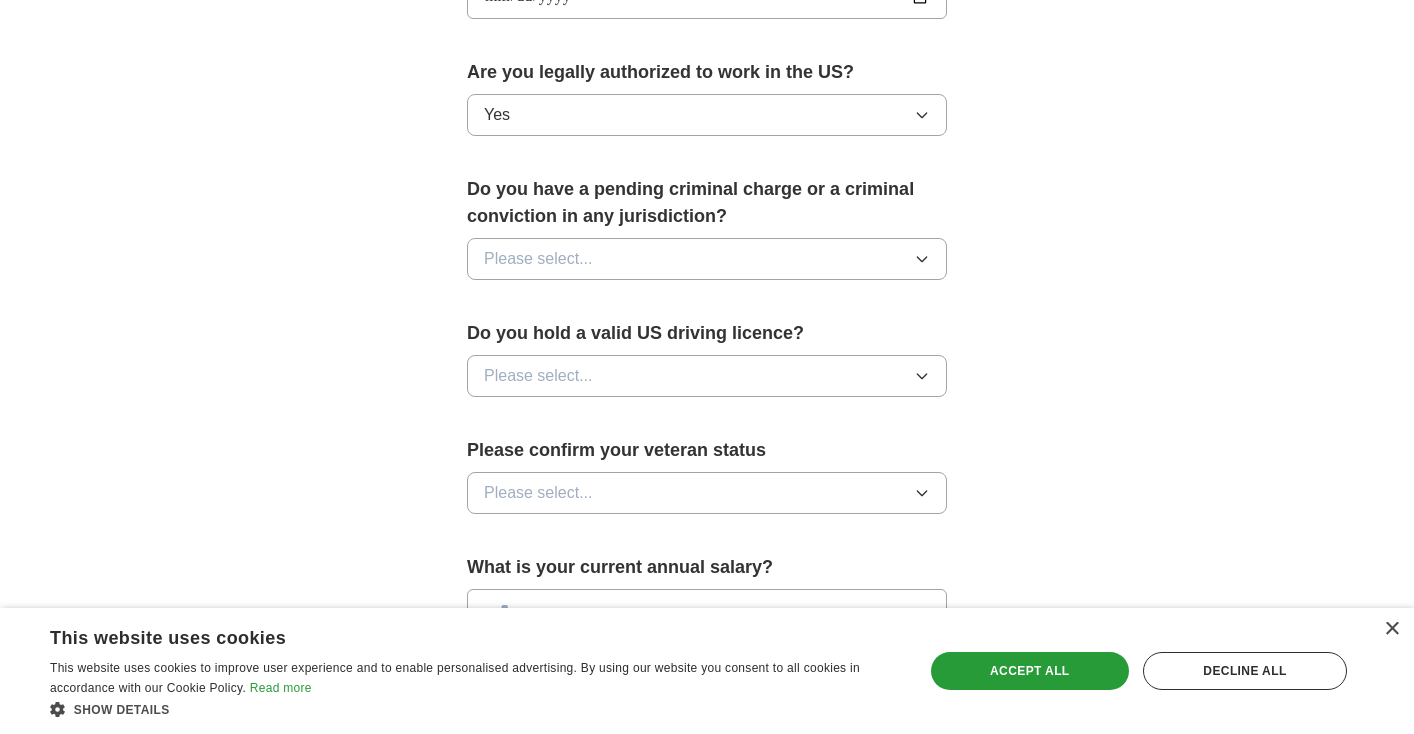 click on "Please select..." at bounding box center (707, 259) 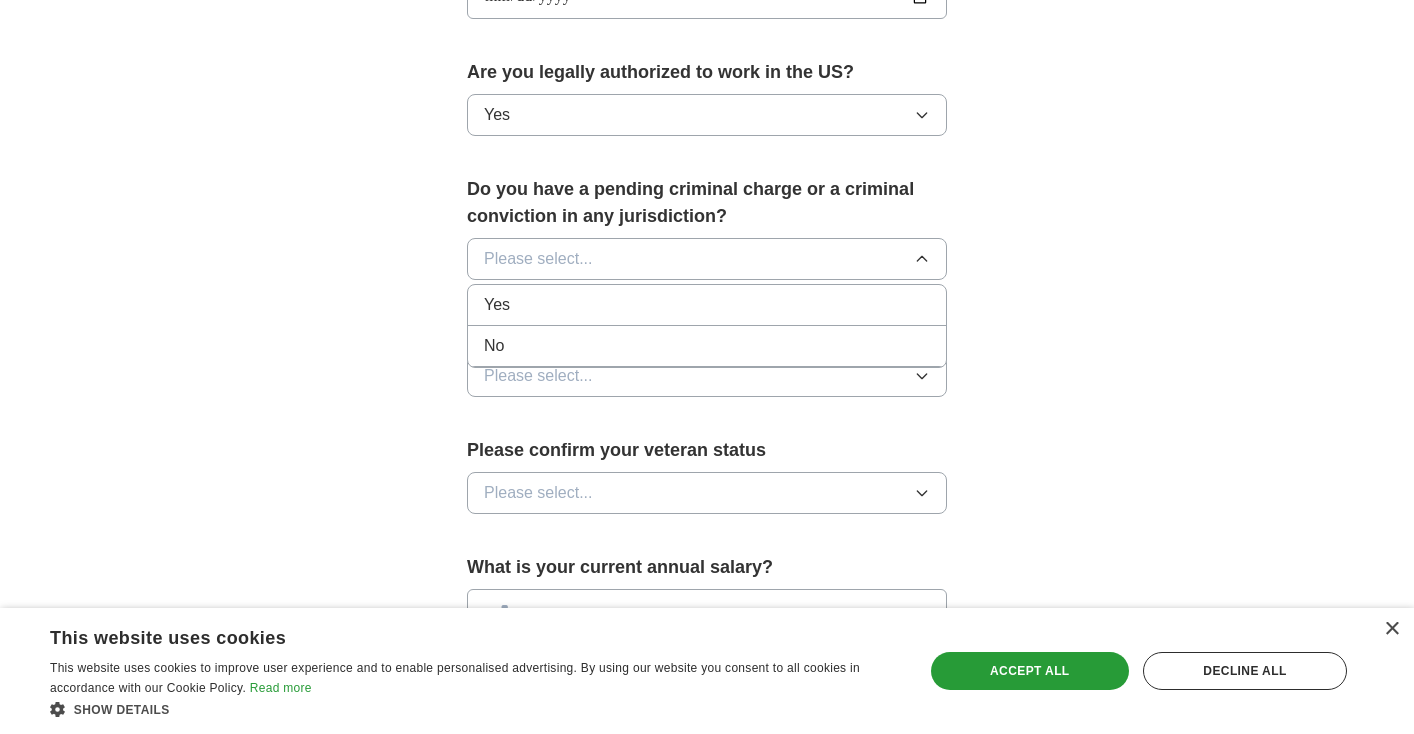 click on "No" at bounding box center (707, 346) 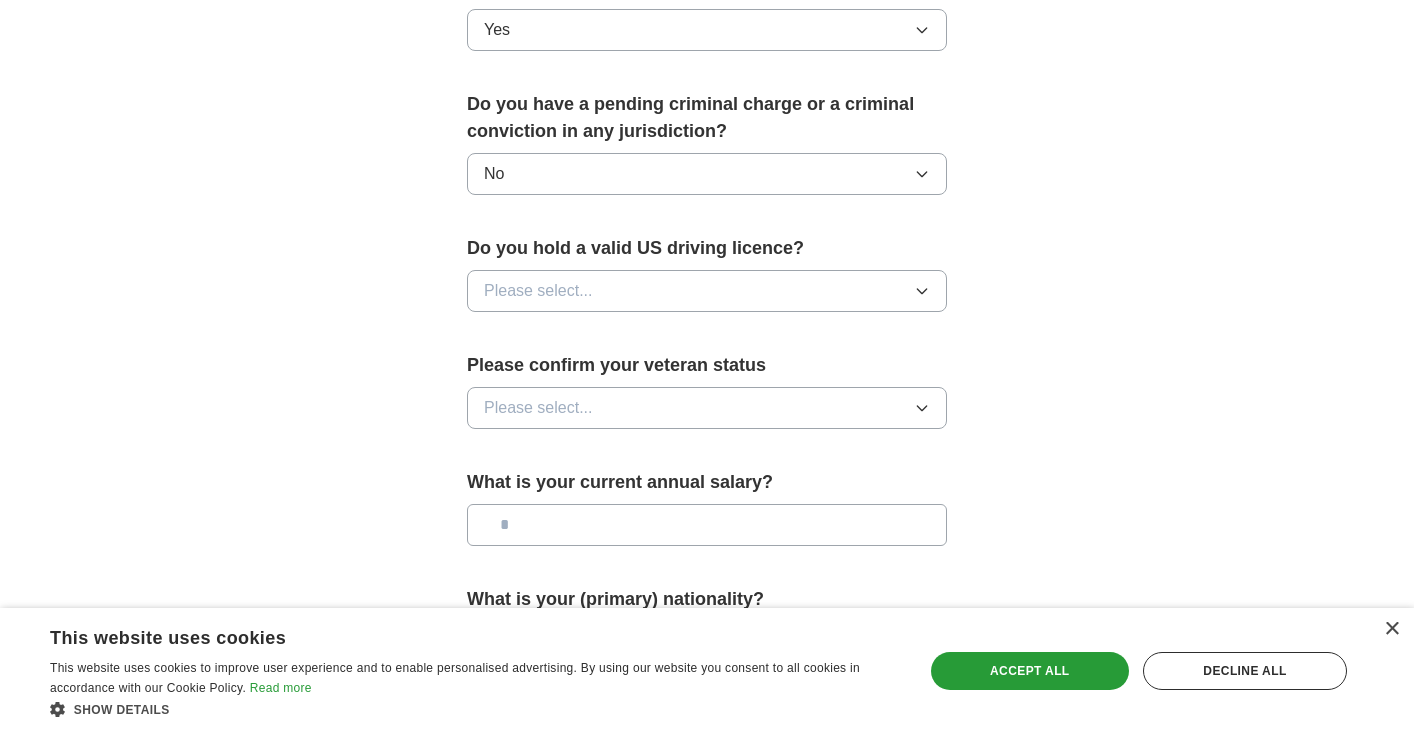 scroll, scrollTop: 1132, scrollLeft: 0, axis: vertical 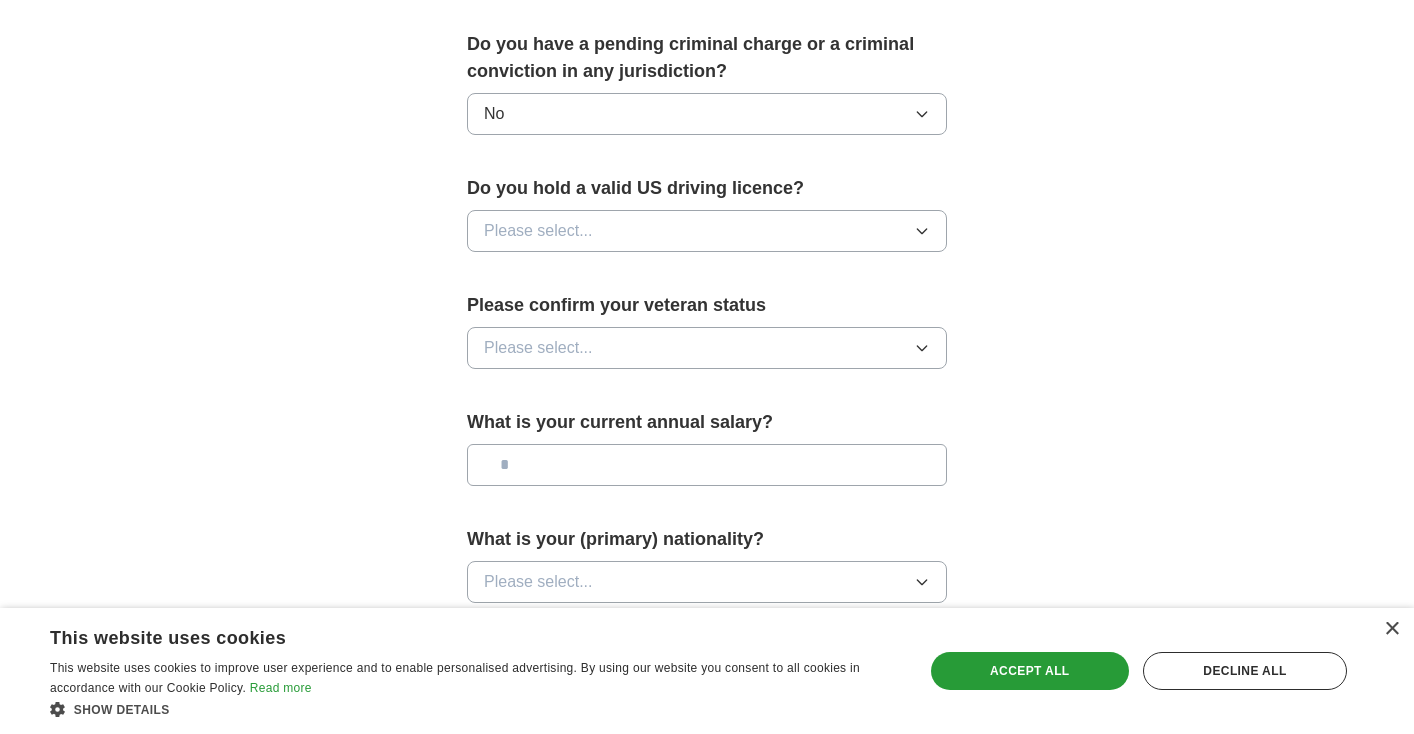 click on "Please select..." at bounding box center [707, 231] 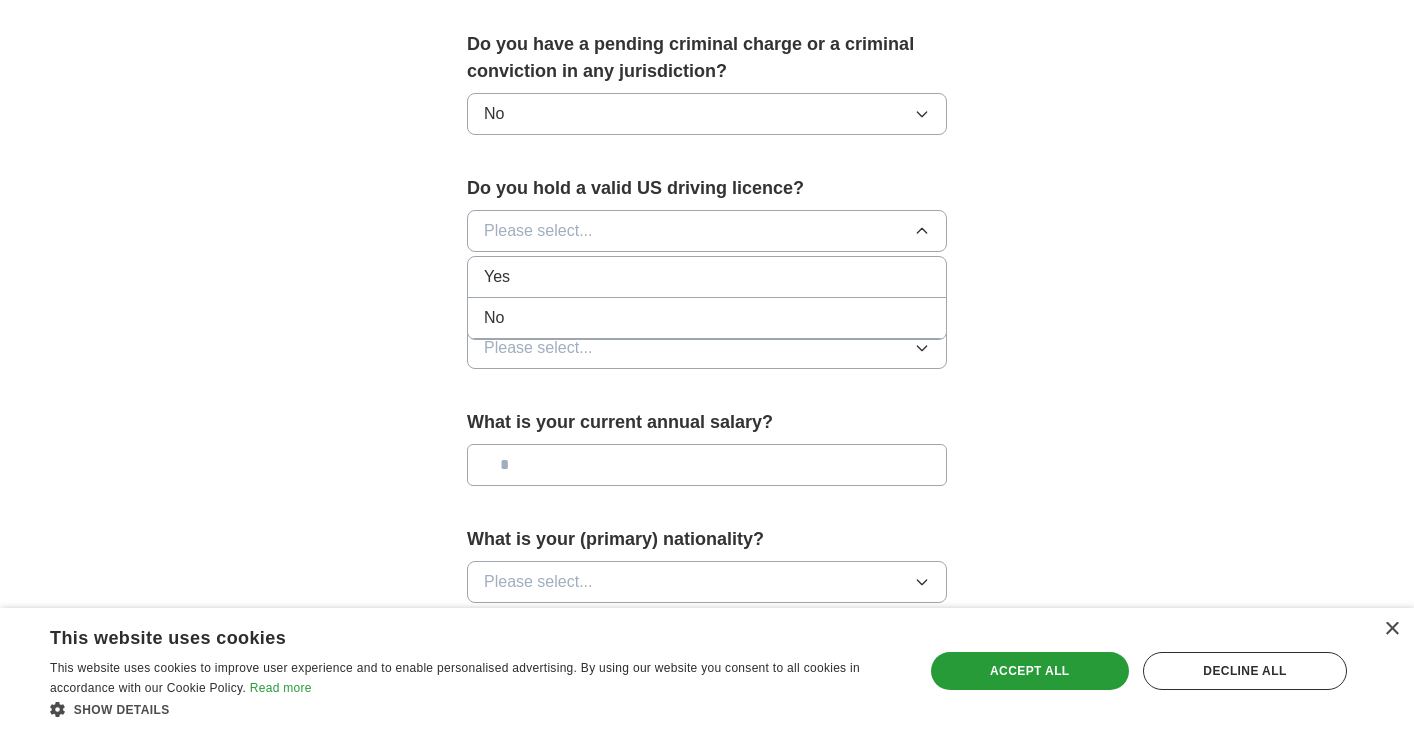 click on "Yes" at bounding box center [707, 277] 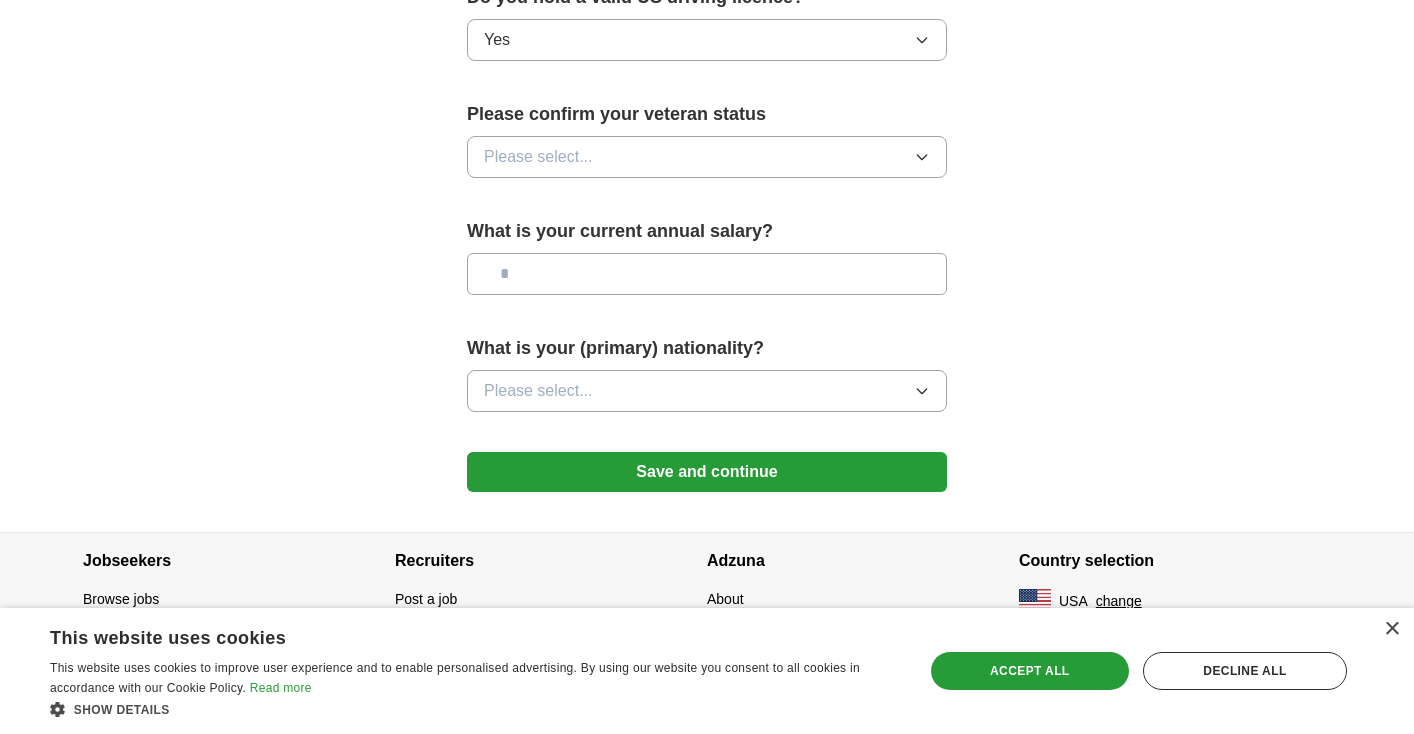 scroll, scrollTop: 1325, scrollLeft: 0, axis: vertical 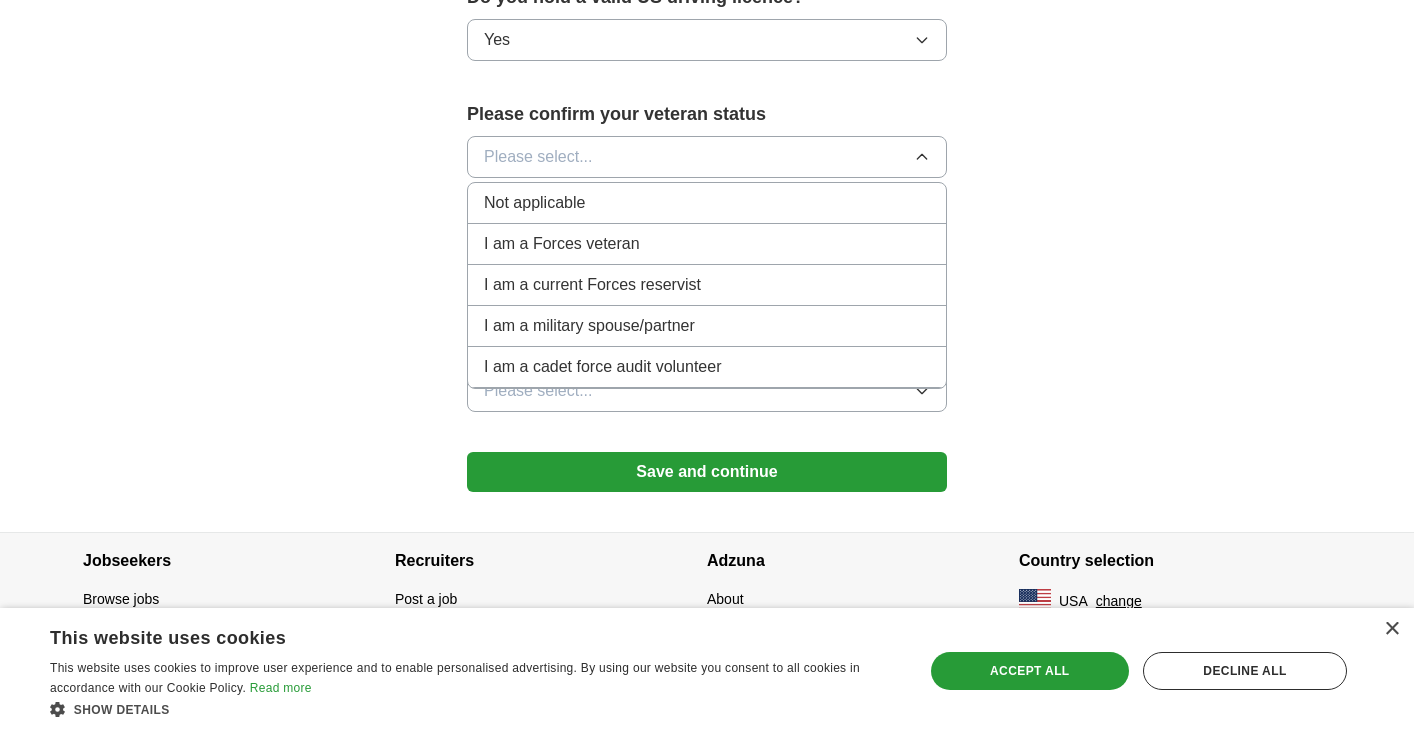 click on "Not applicable" at bounding box center [707, 203] 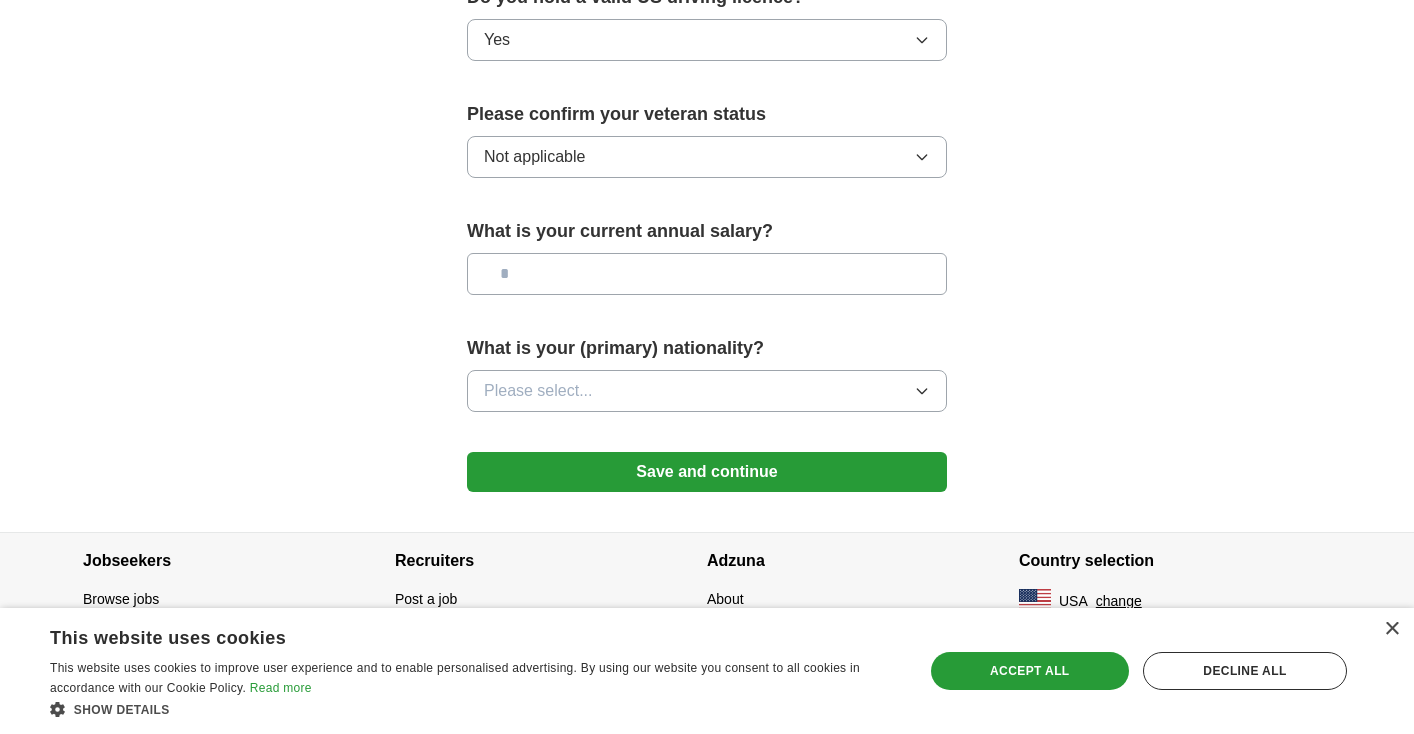scroll, scrollTop: 1325, scrollLeft: 0, axis: vertical 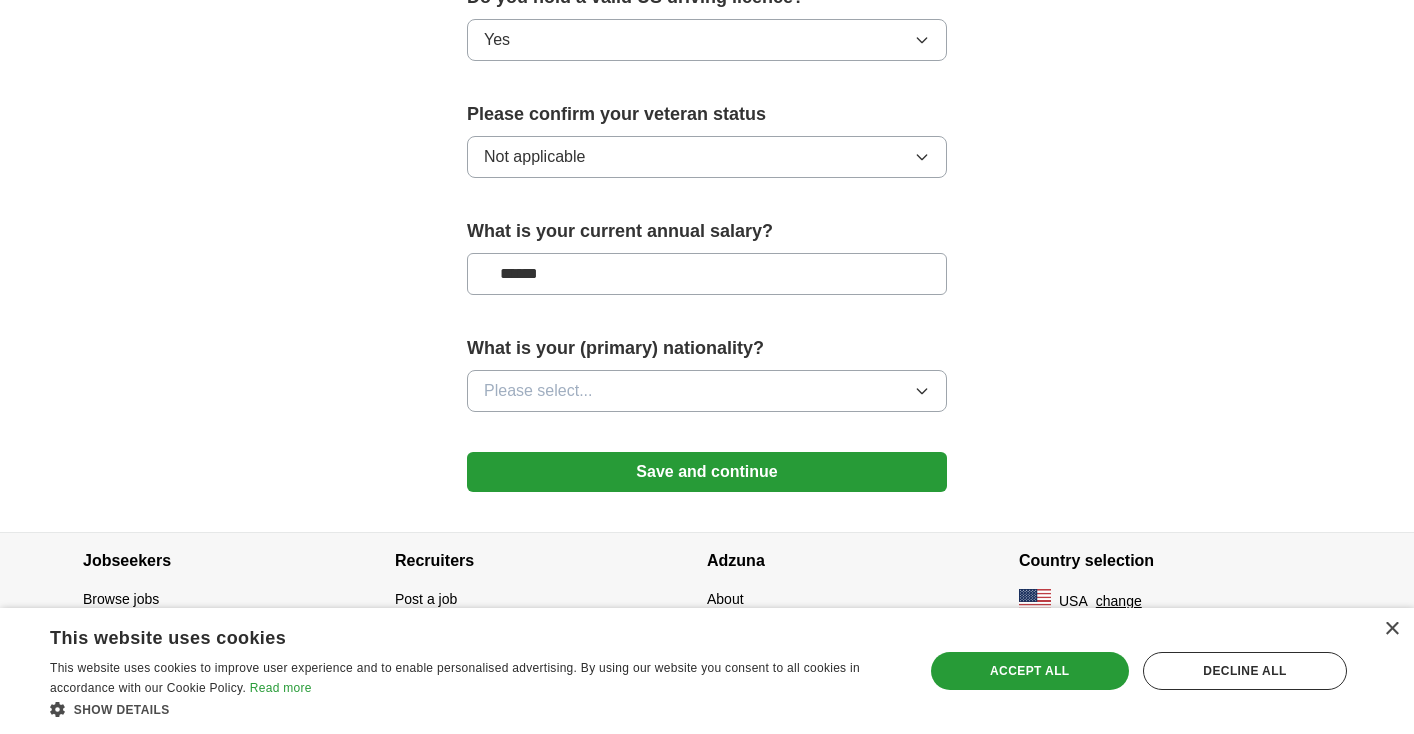 type on "*******" 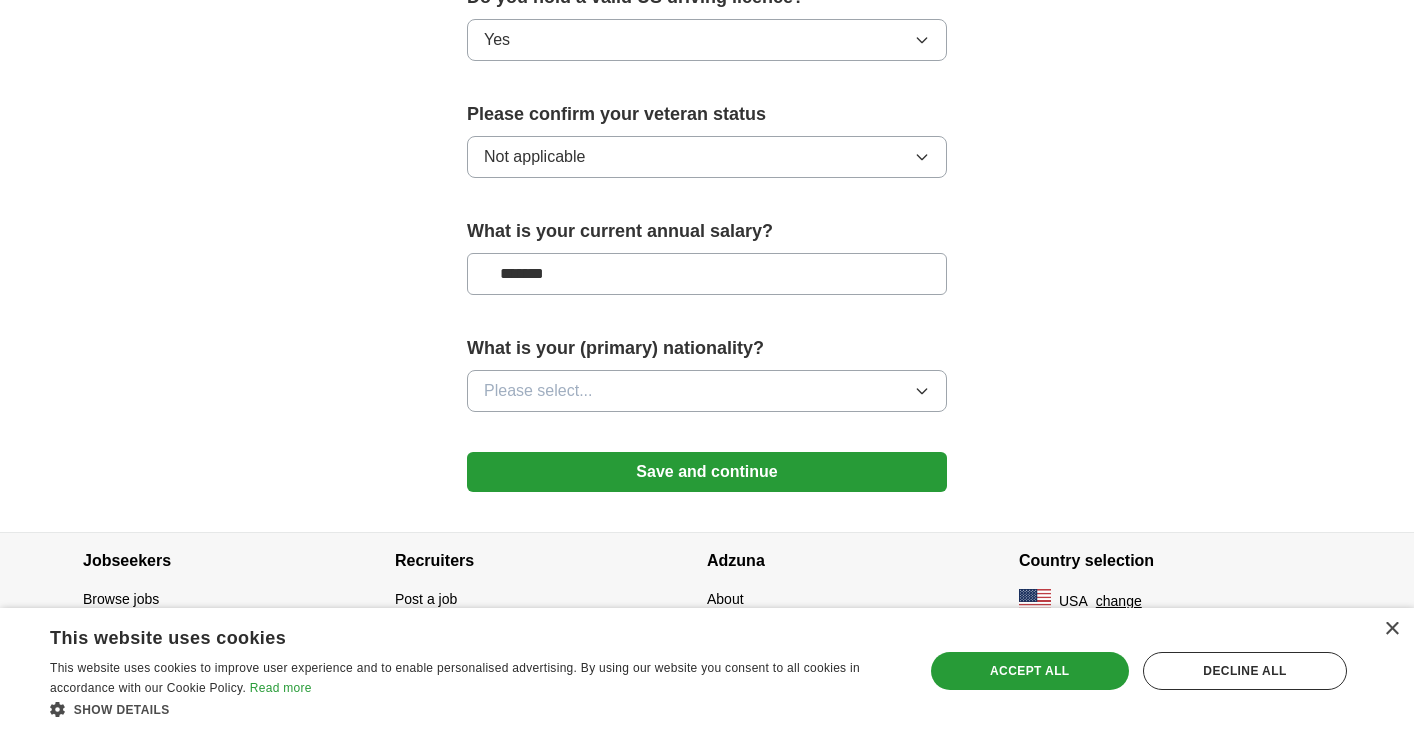 click on "Please select..." at bounding box center (707, 391) 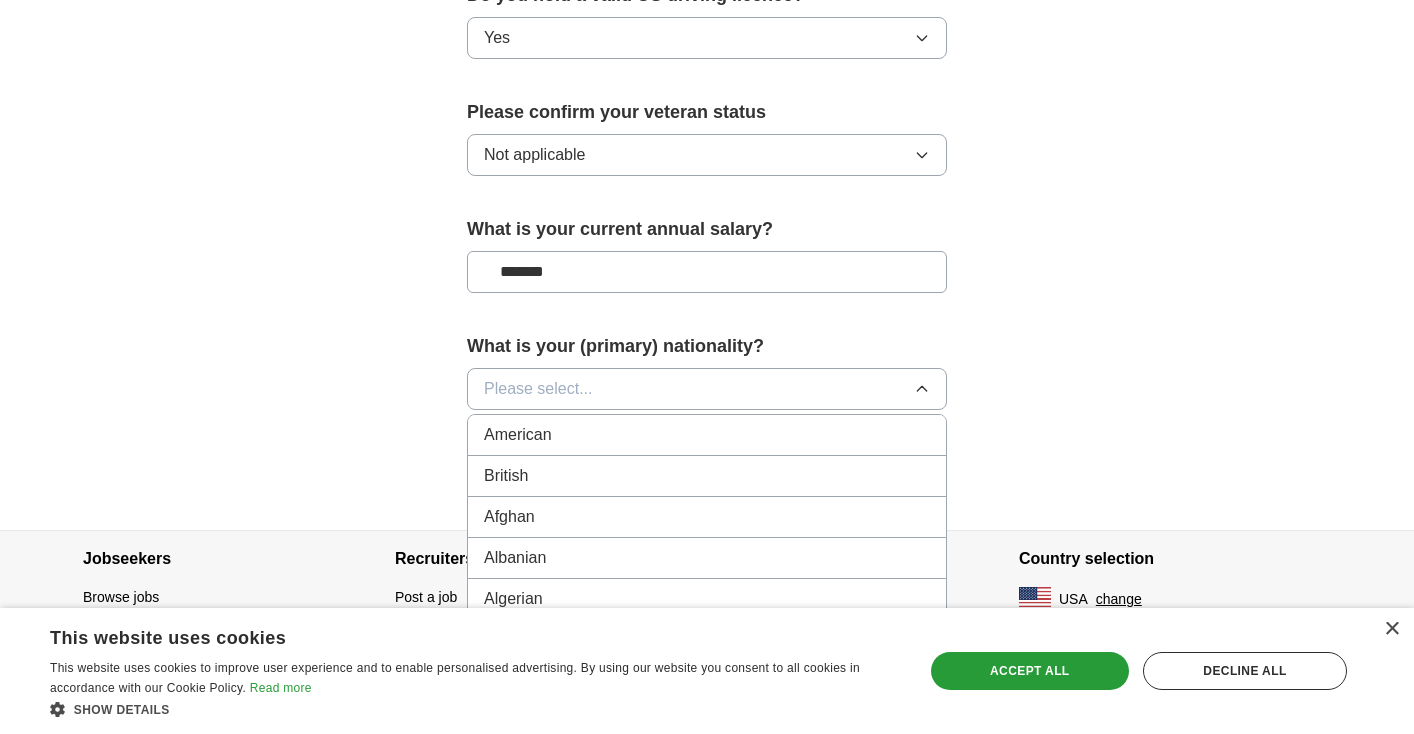 click on "American" at bounding box center (707, 435) 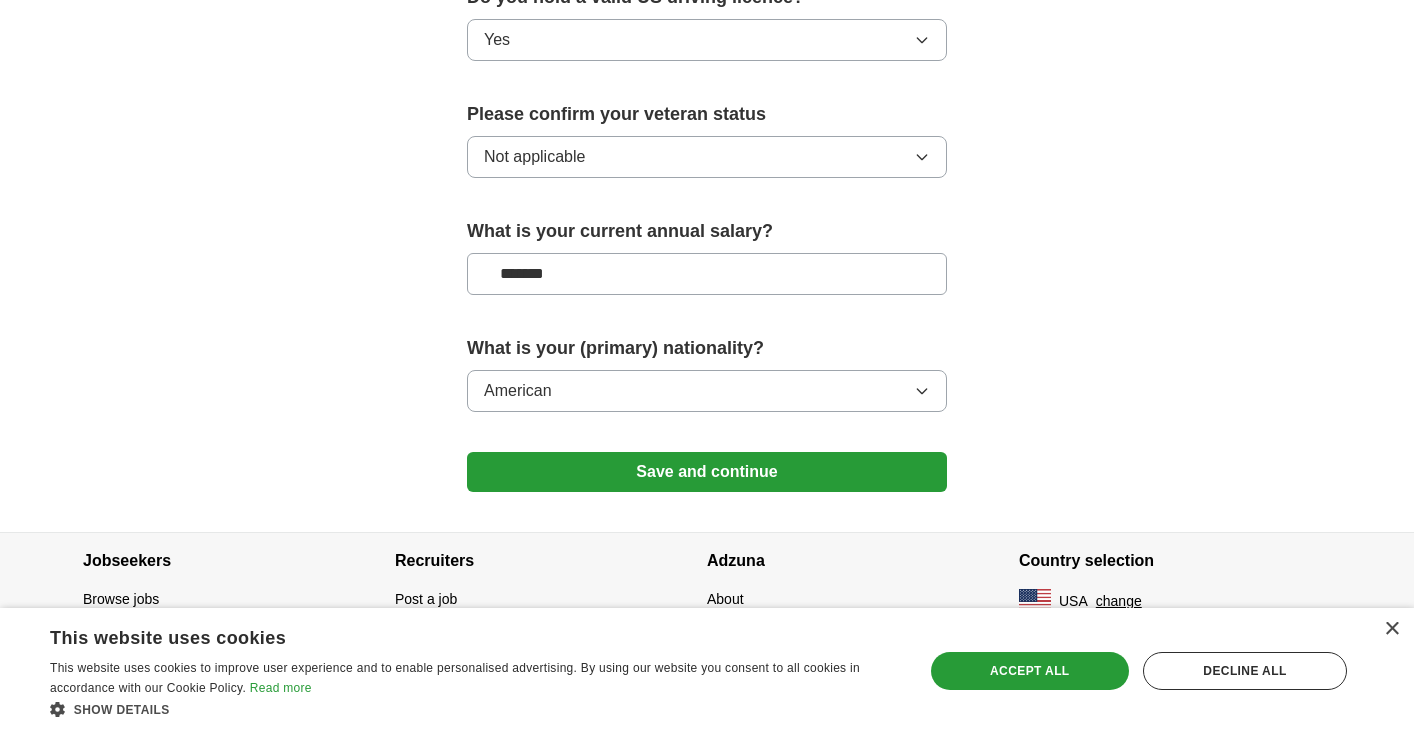 click on "Save and continue" at bounding box center (707, 472) 